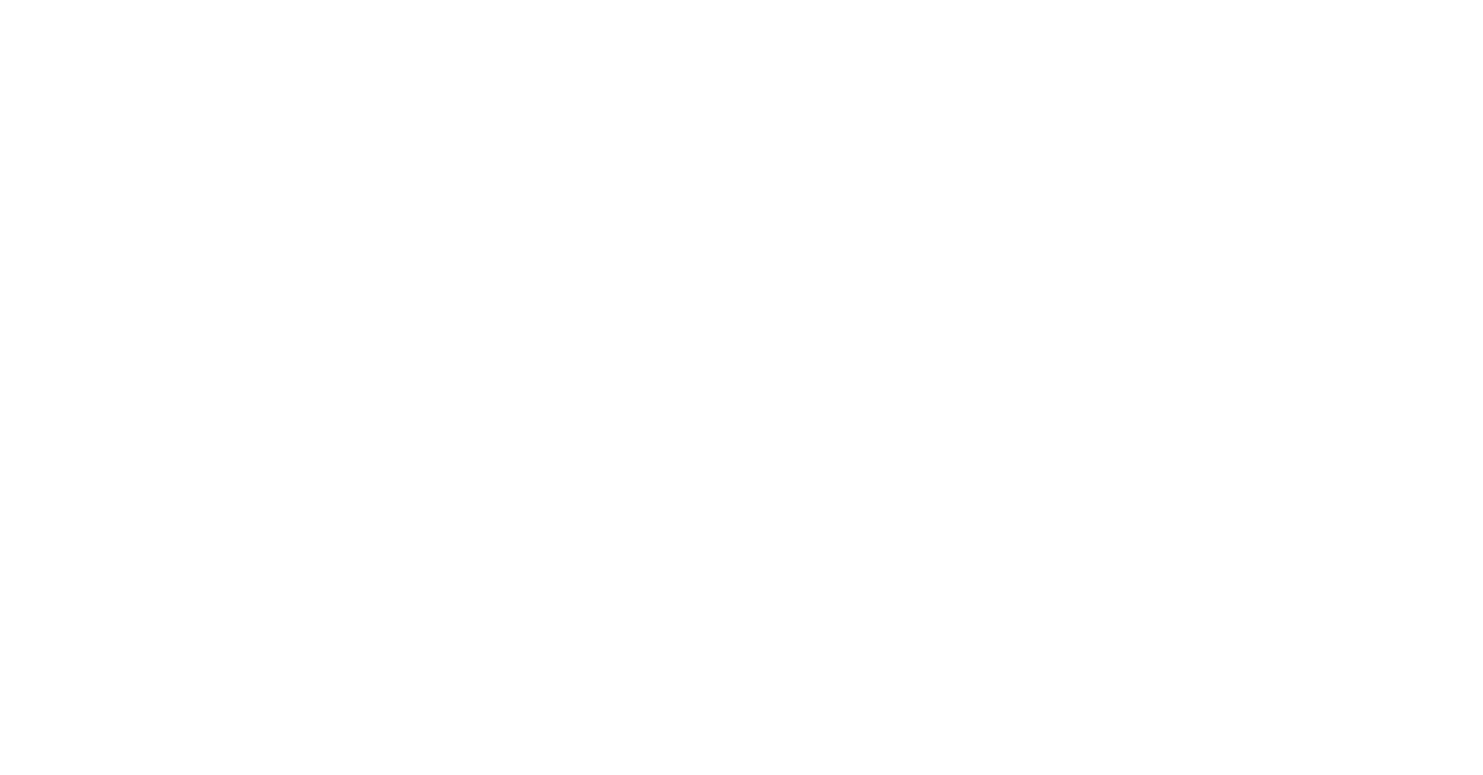 scroll, scrollTop: 0, scrollLeft: 0, axis: both 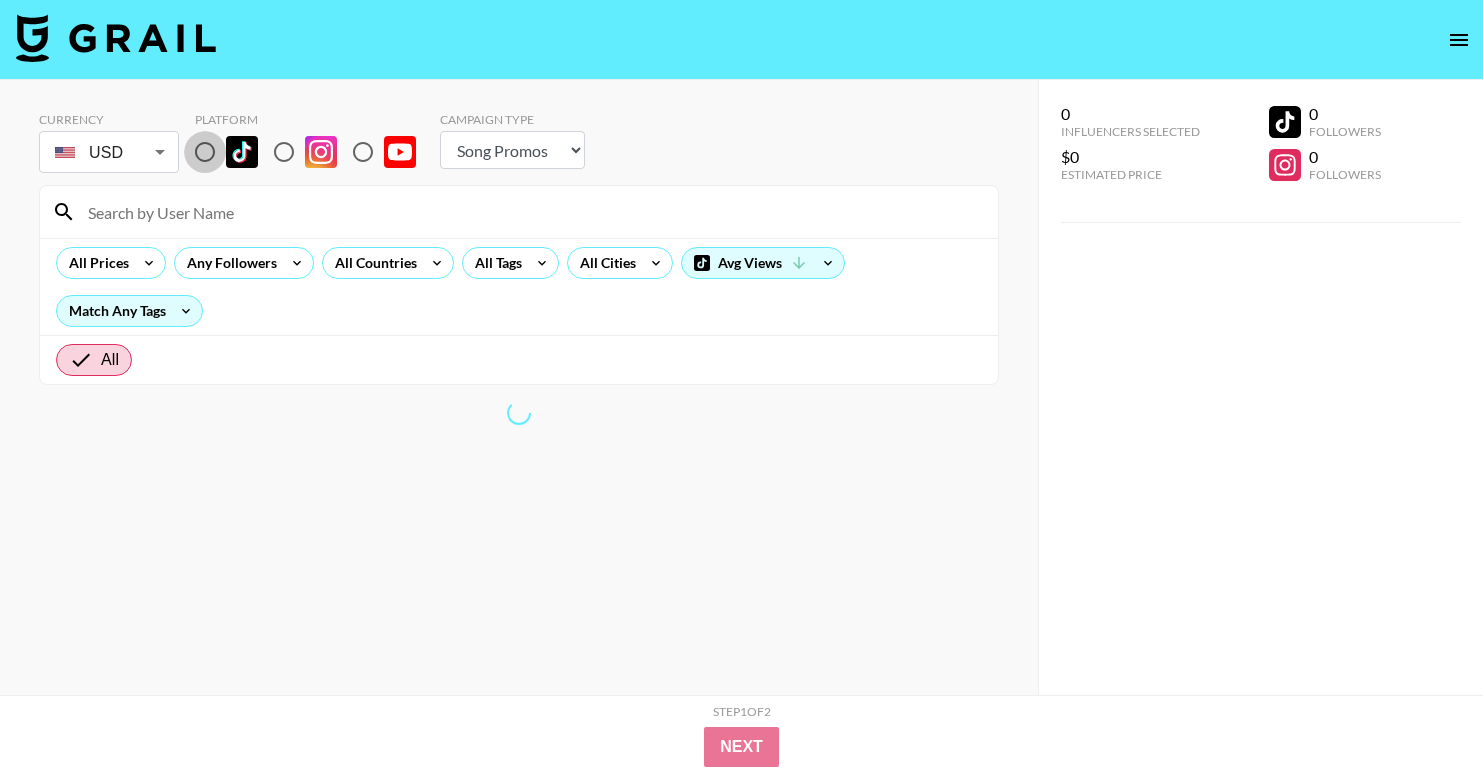 click at bounding box center [205, 152] 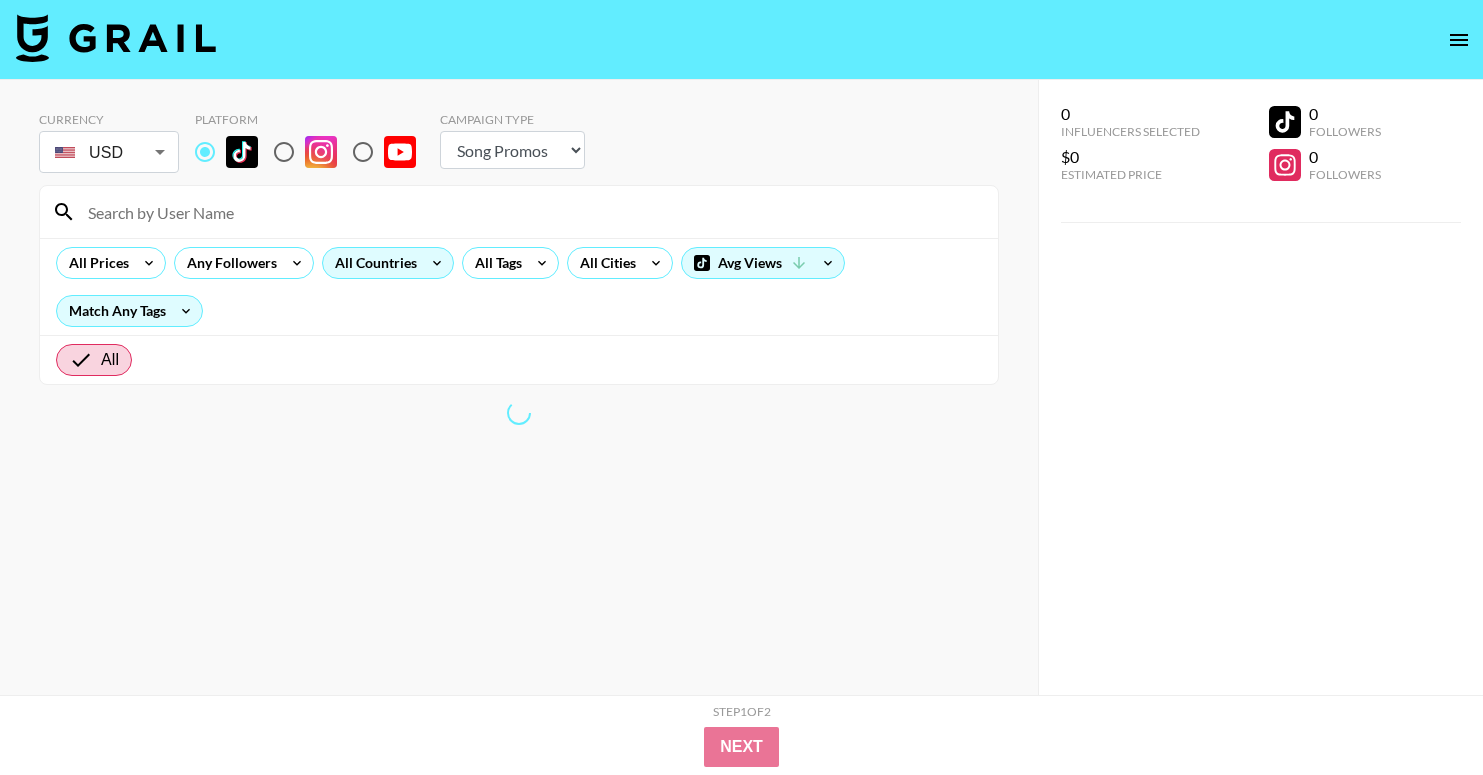 click 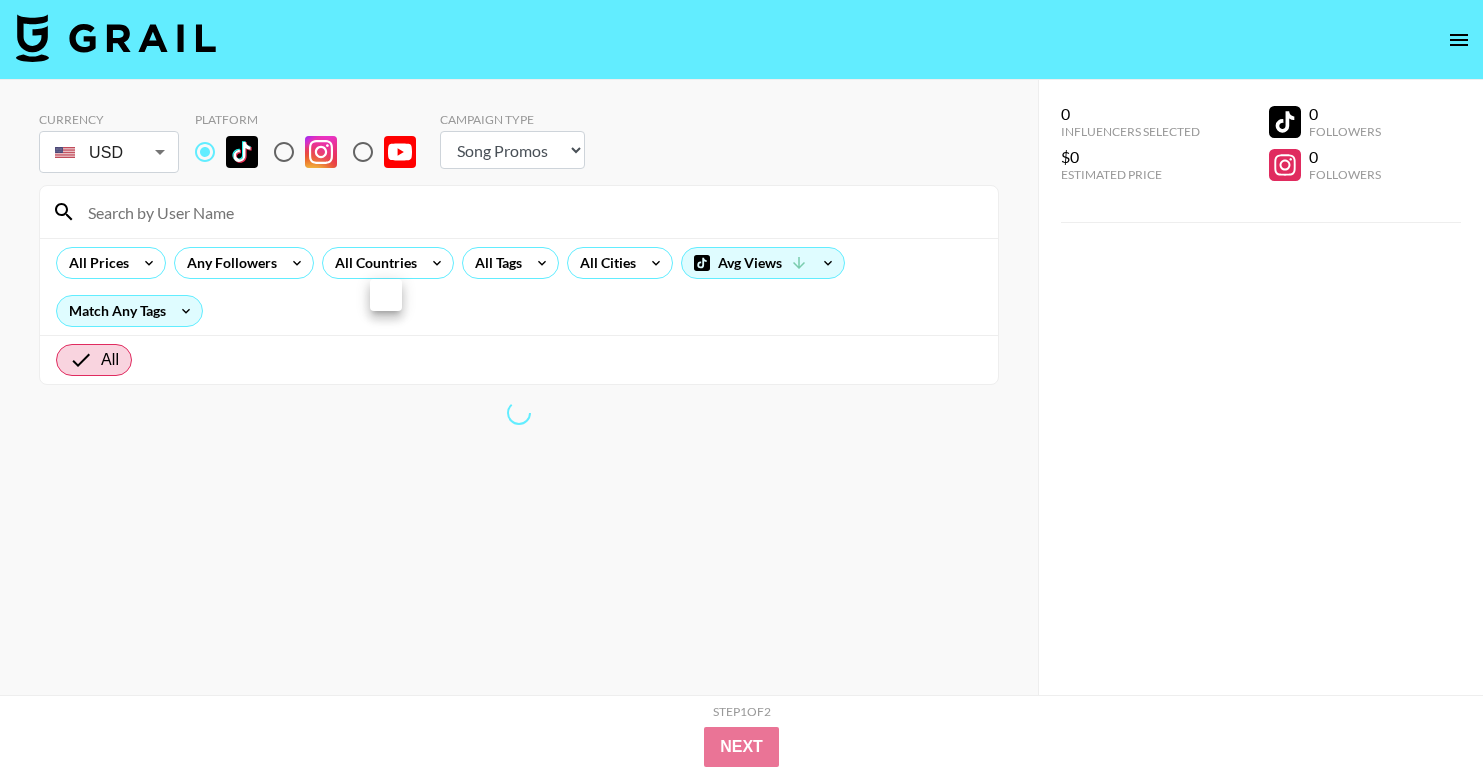 click at bounding box center (741, 387) 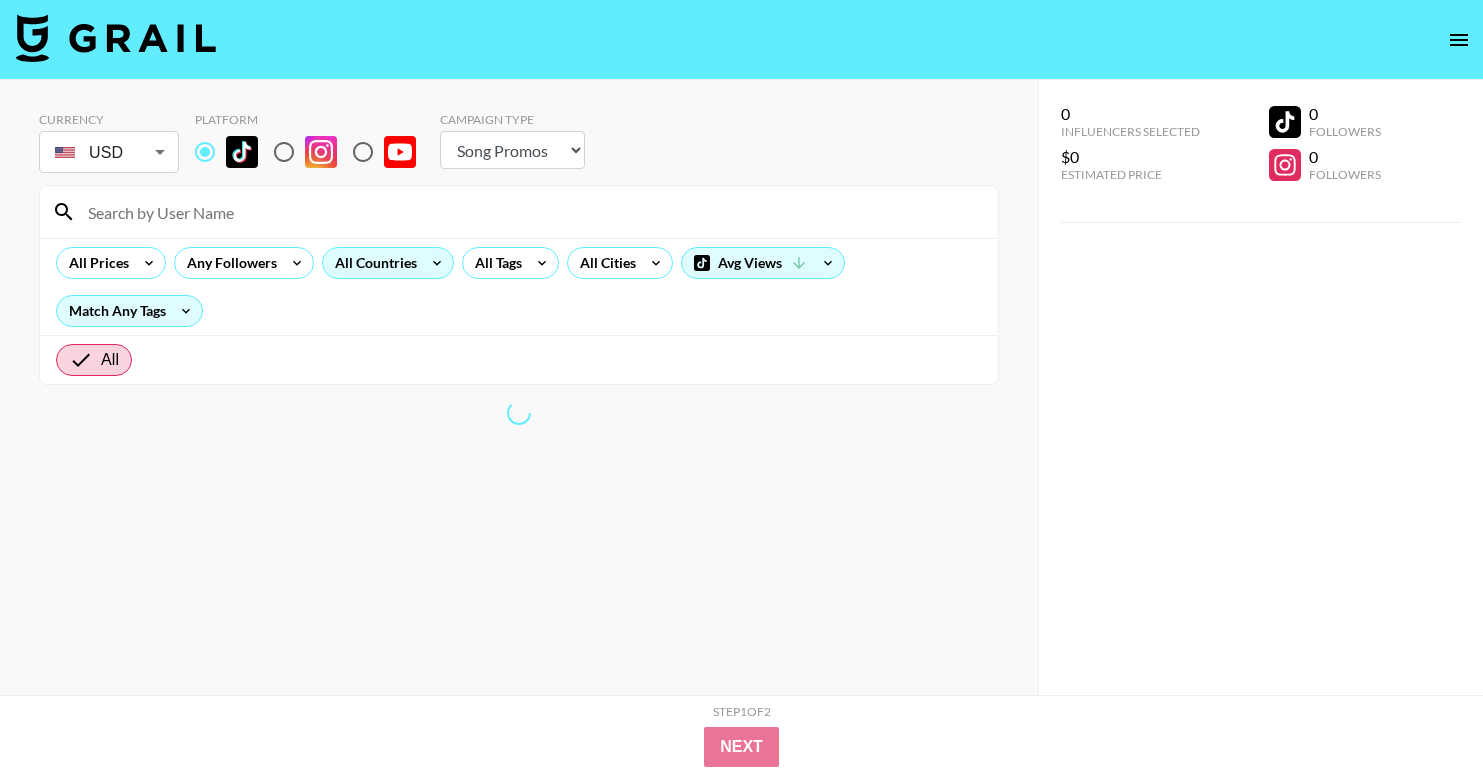 drag, startPoint x: 423, startPoint y: 281, endPoint x: 787, endPoint y: 9, distance: 454.4007 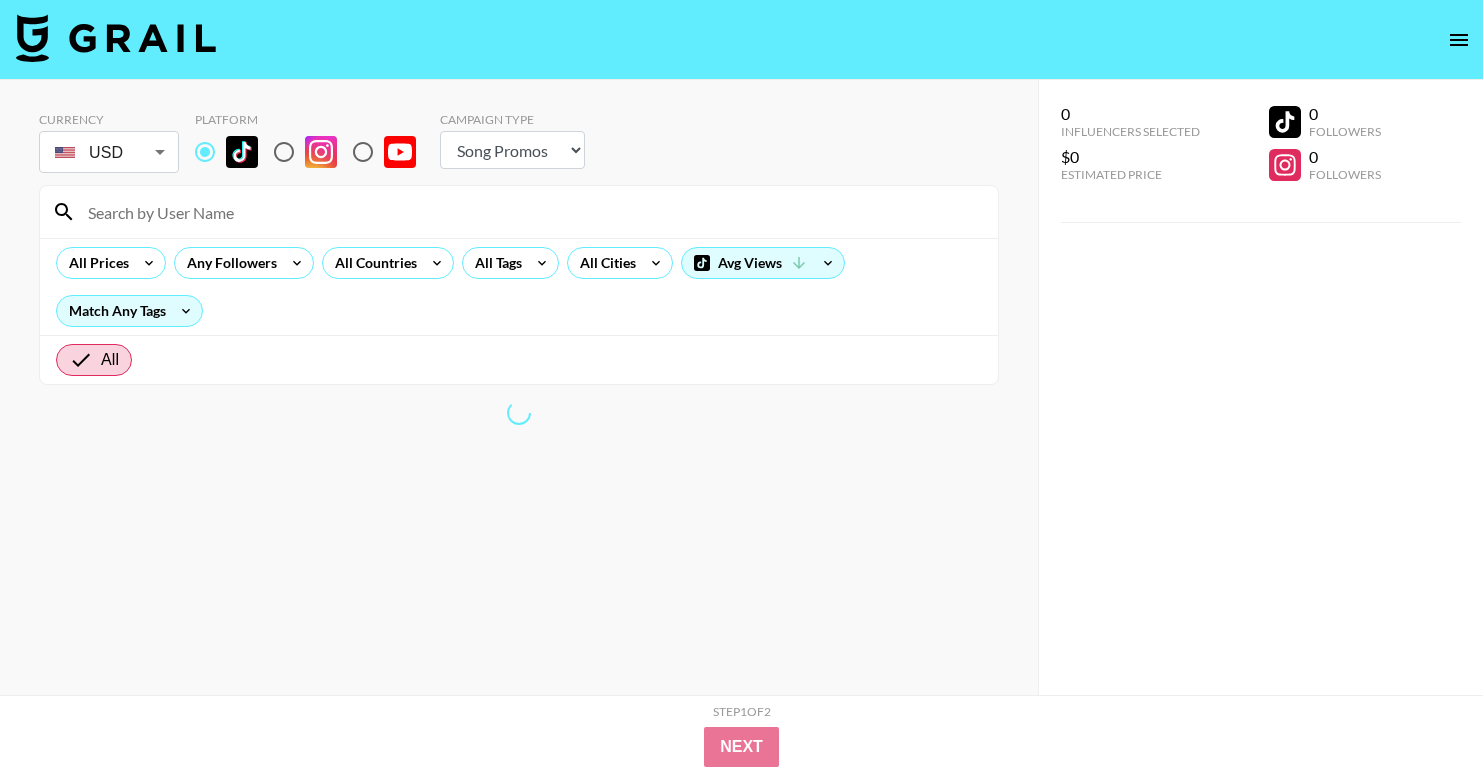 click on "All Prices Any Followers All Countries All Tags All Cities Avg Views Match Any Tags" at bounding box center (519, 286) 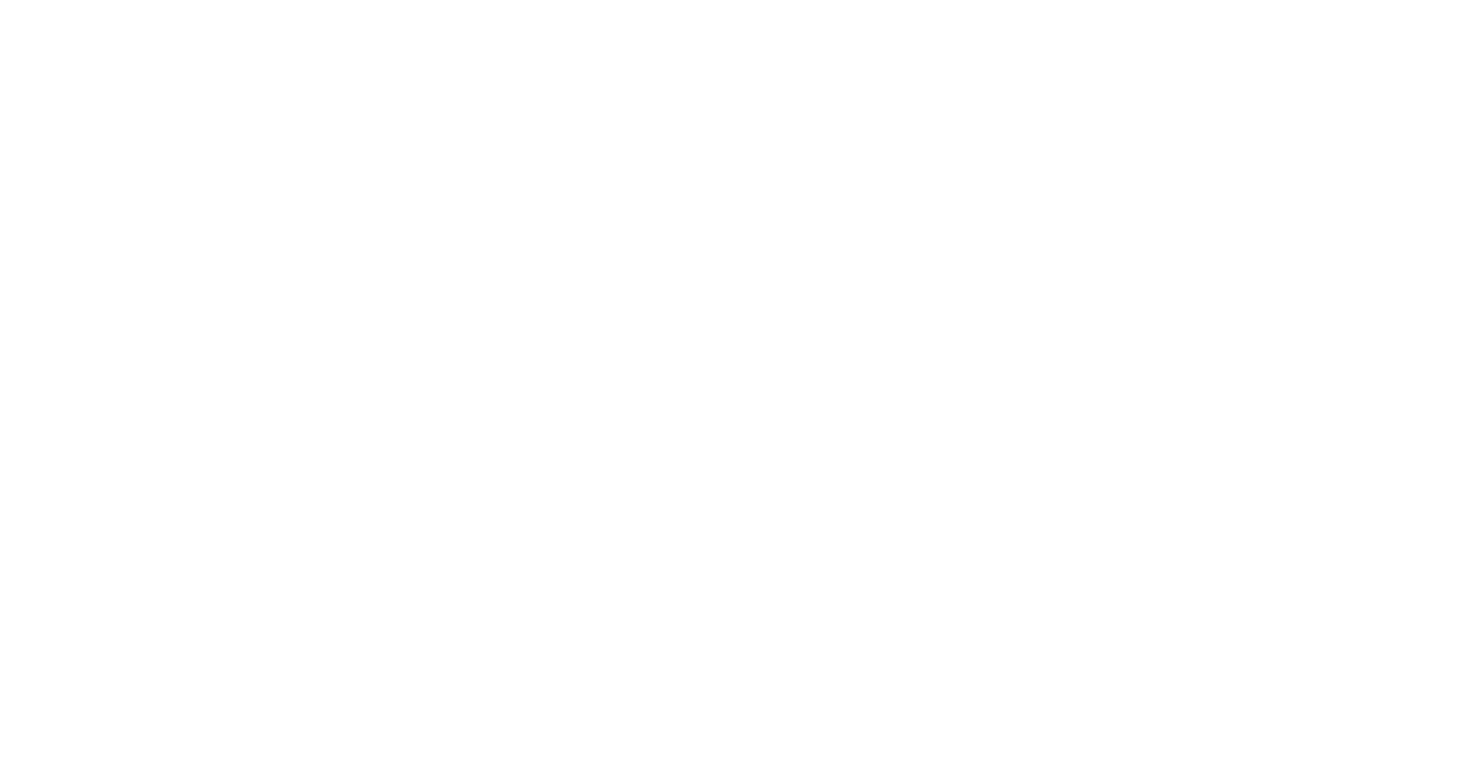 scroll, scrollTop: 0, scrollLeft: 0, axis: both 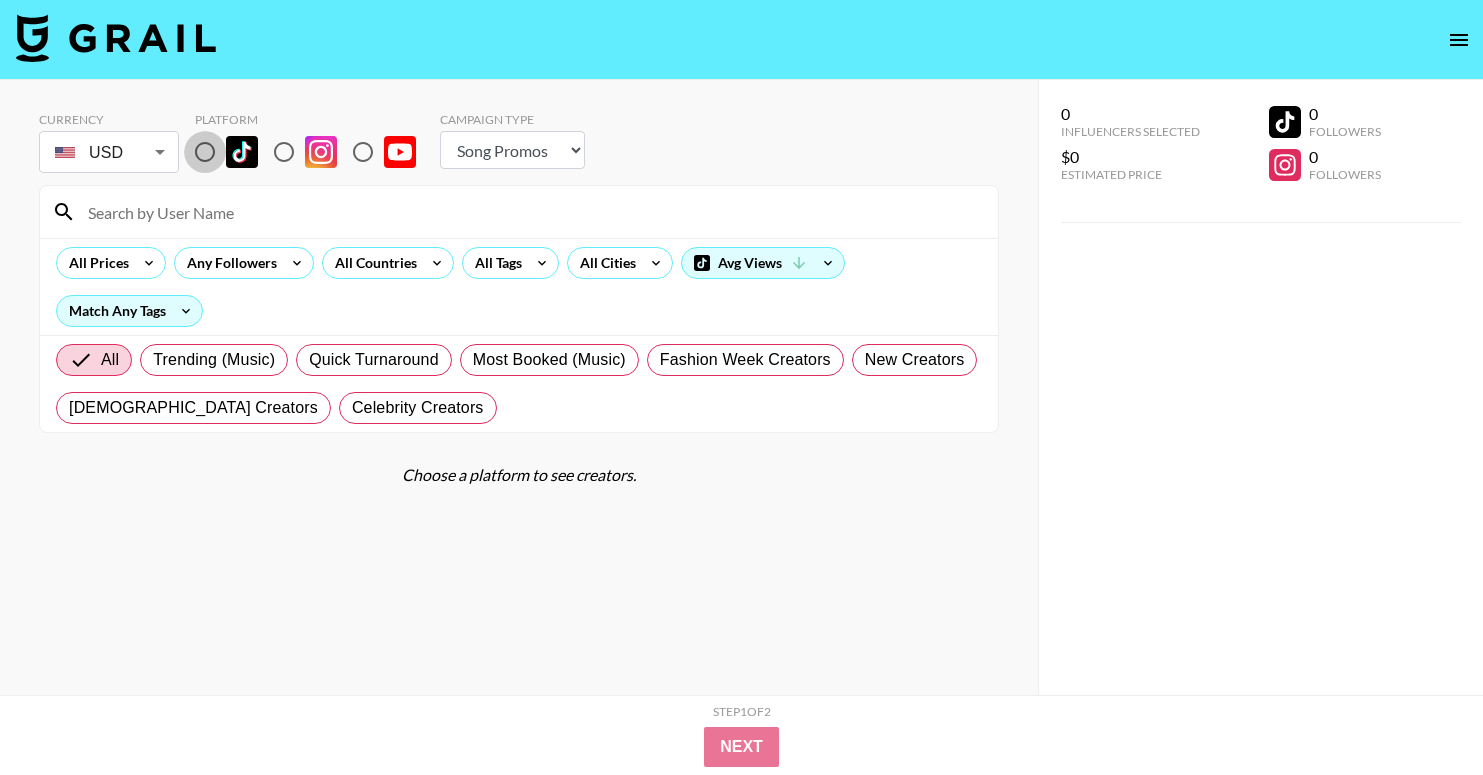 click at bounding box center (205, 152) 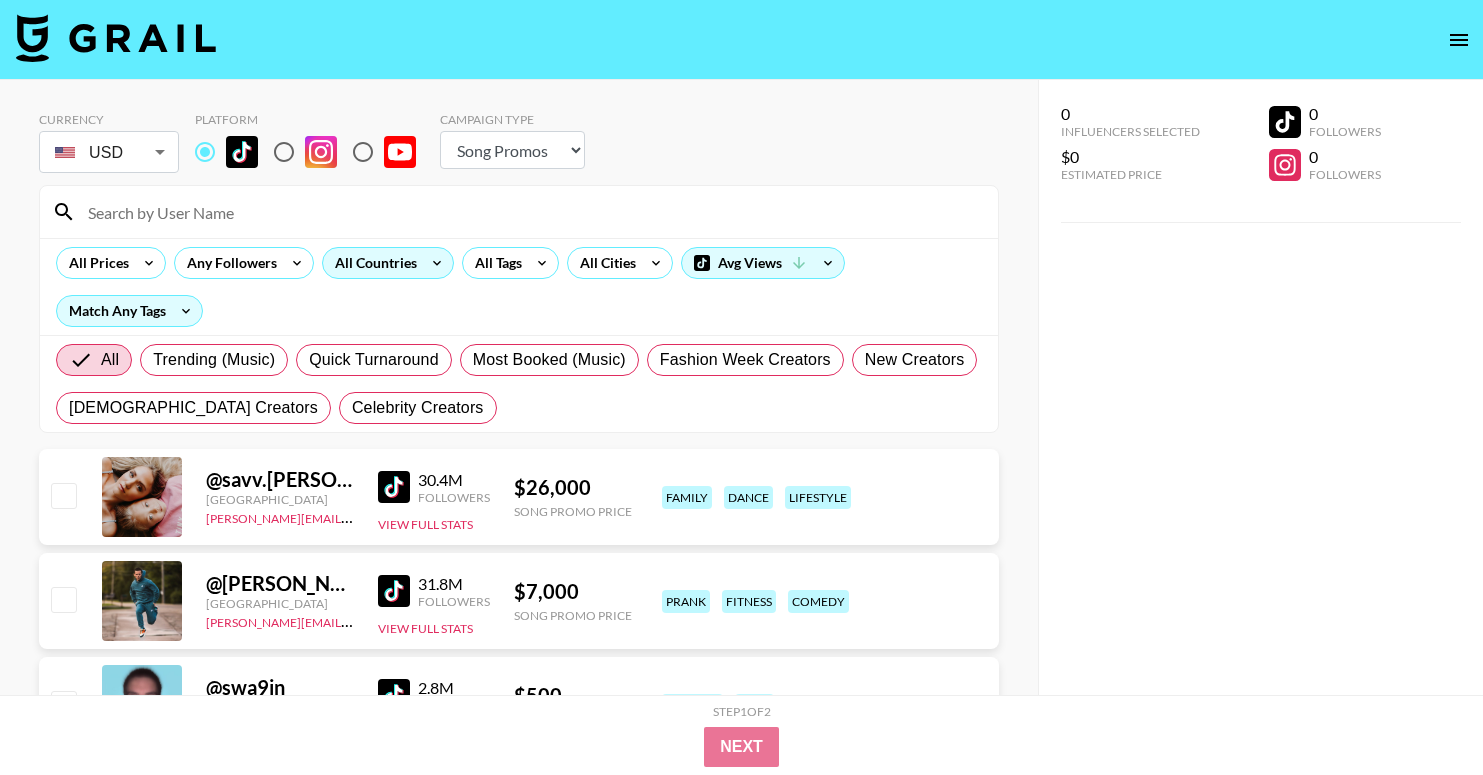click on "All Countries" at bounding box center (372, 263) 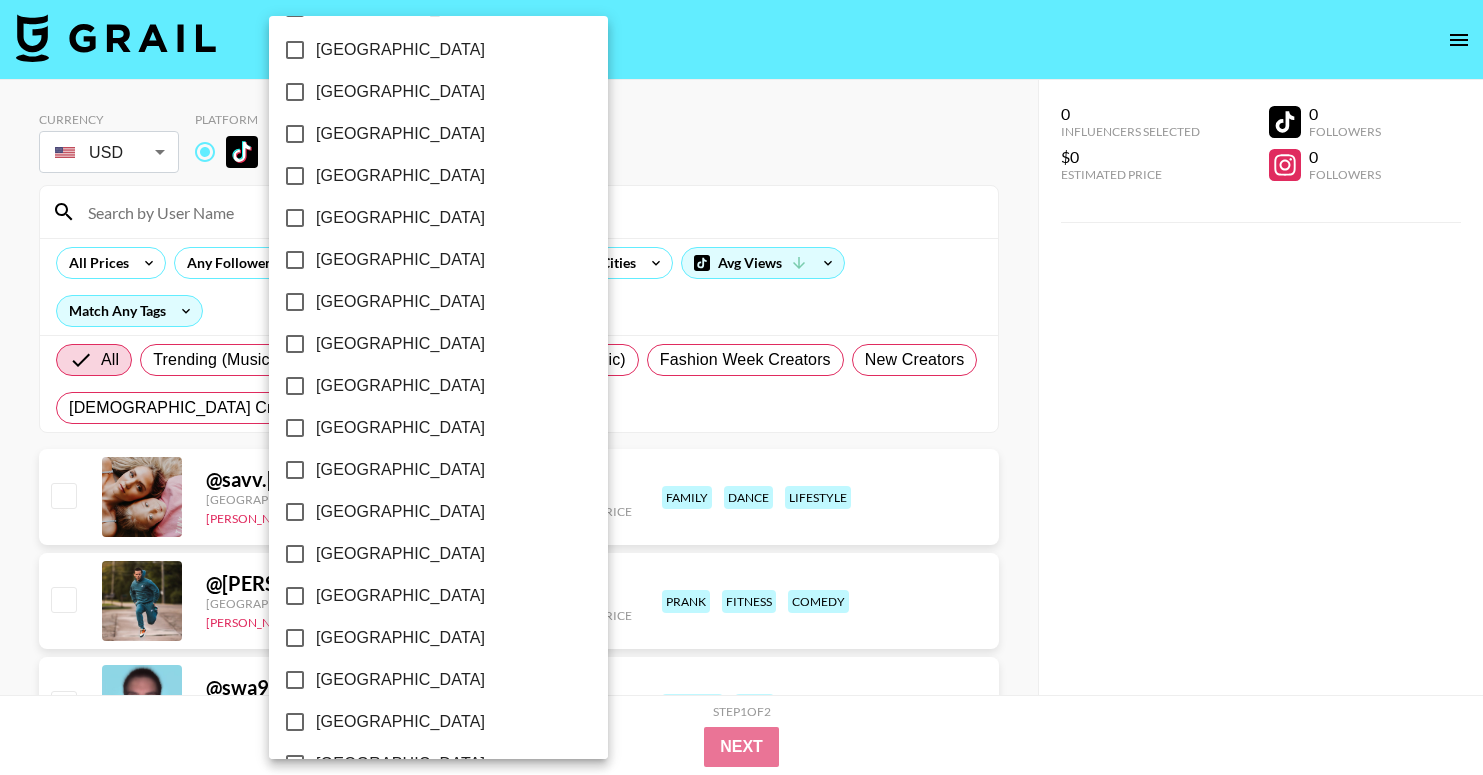scroll, scrollTop: 1455, scrollLeft: 0, axis: vertical 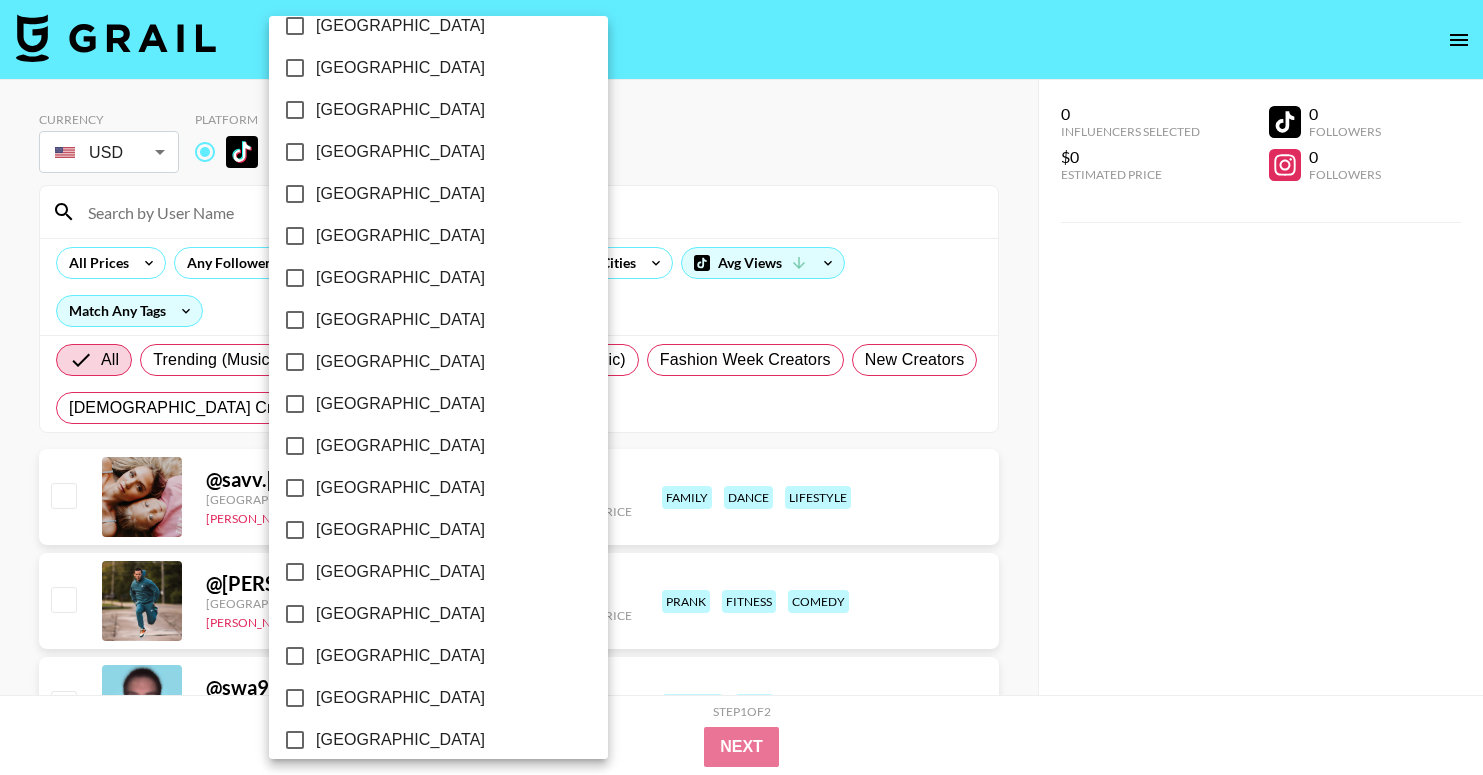 click on "[GEOGRAPHIC_DATA]" at bounding box center [400, 110] 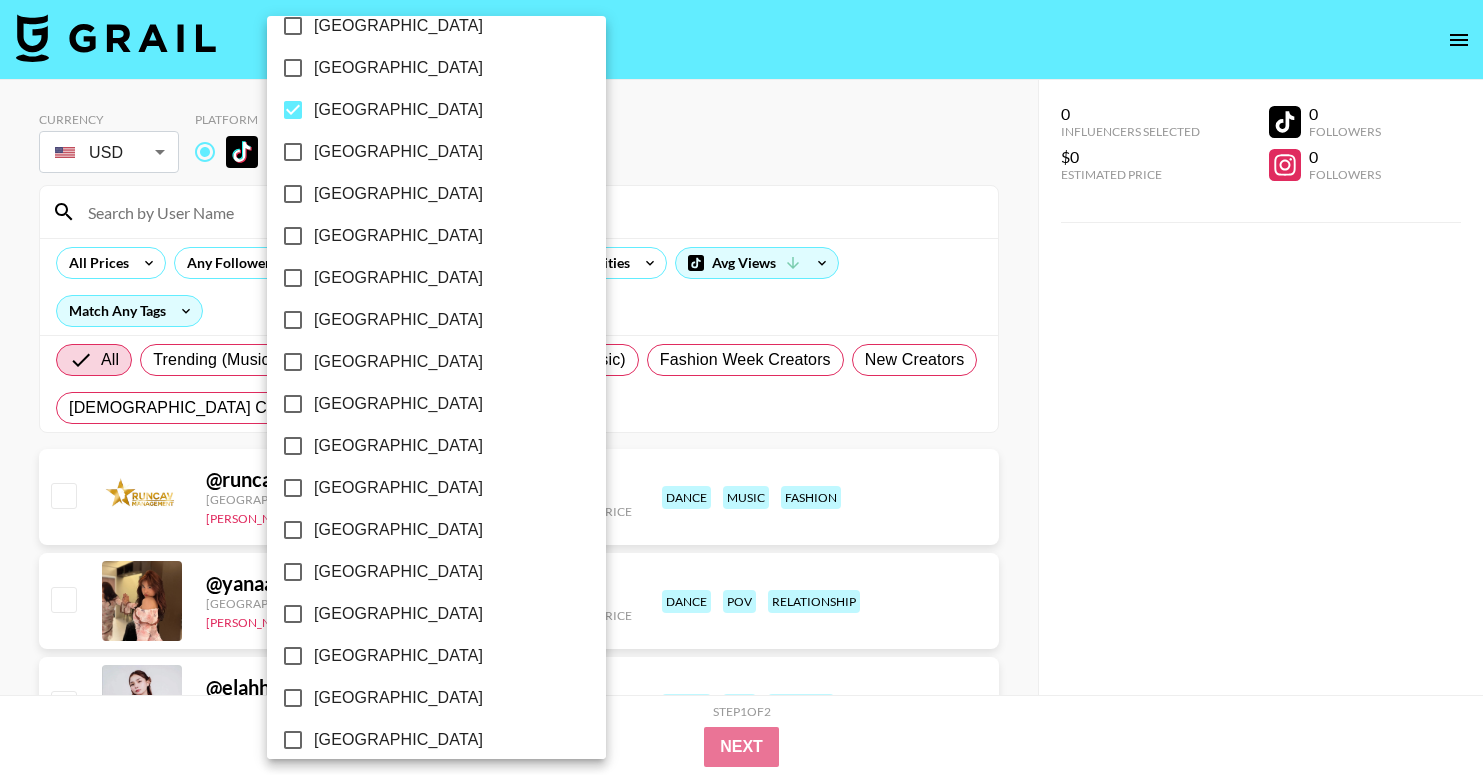 click at bounding box center (741, 387) 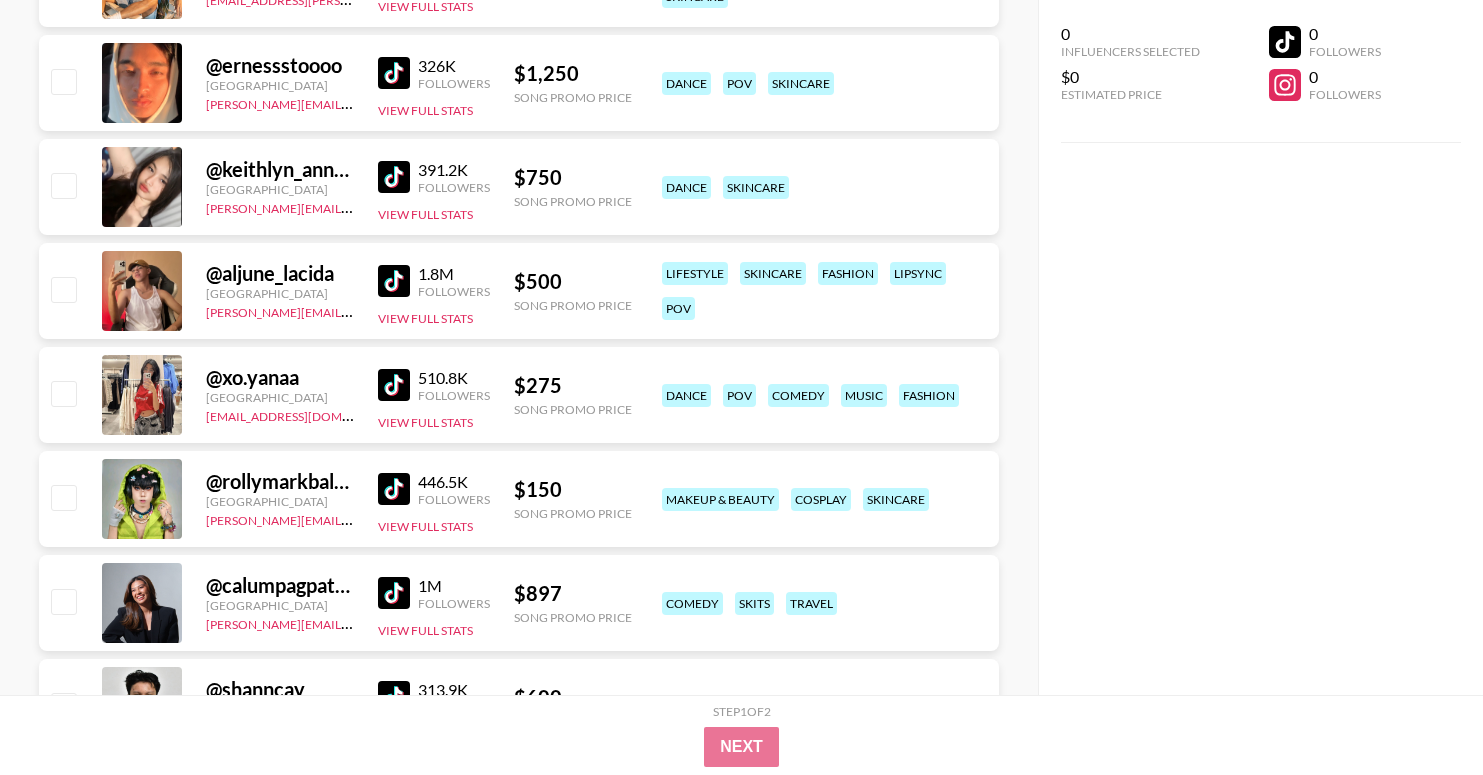 scroll, scrollTop: 2507, scrollLeft: 0, axis: vertical 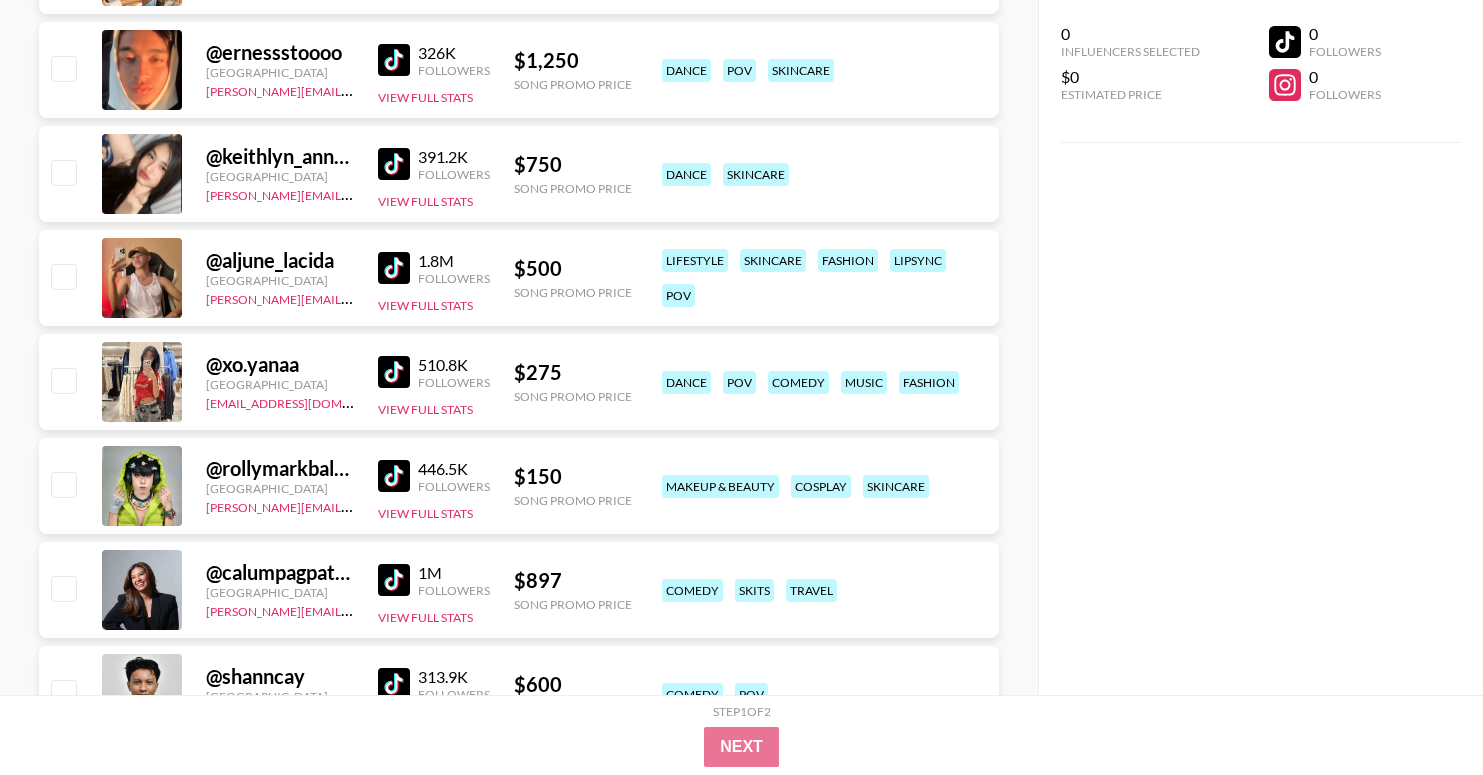 click at bounding box center (394, 164) 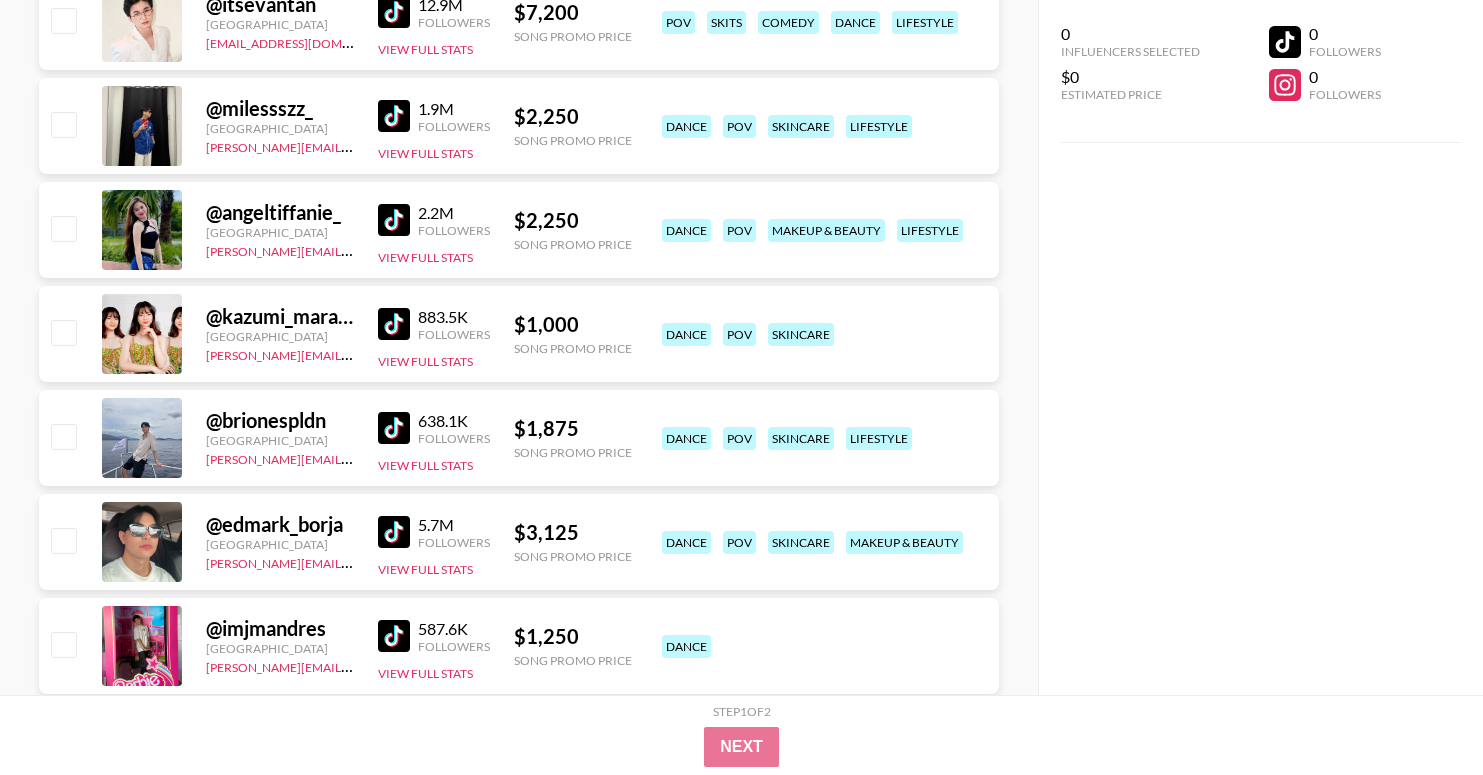 scroll, scrollTop: 0, scrollLeft: 0, axis: both 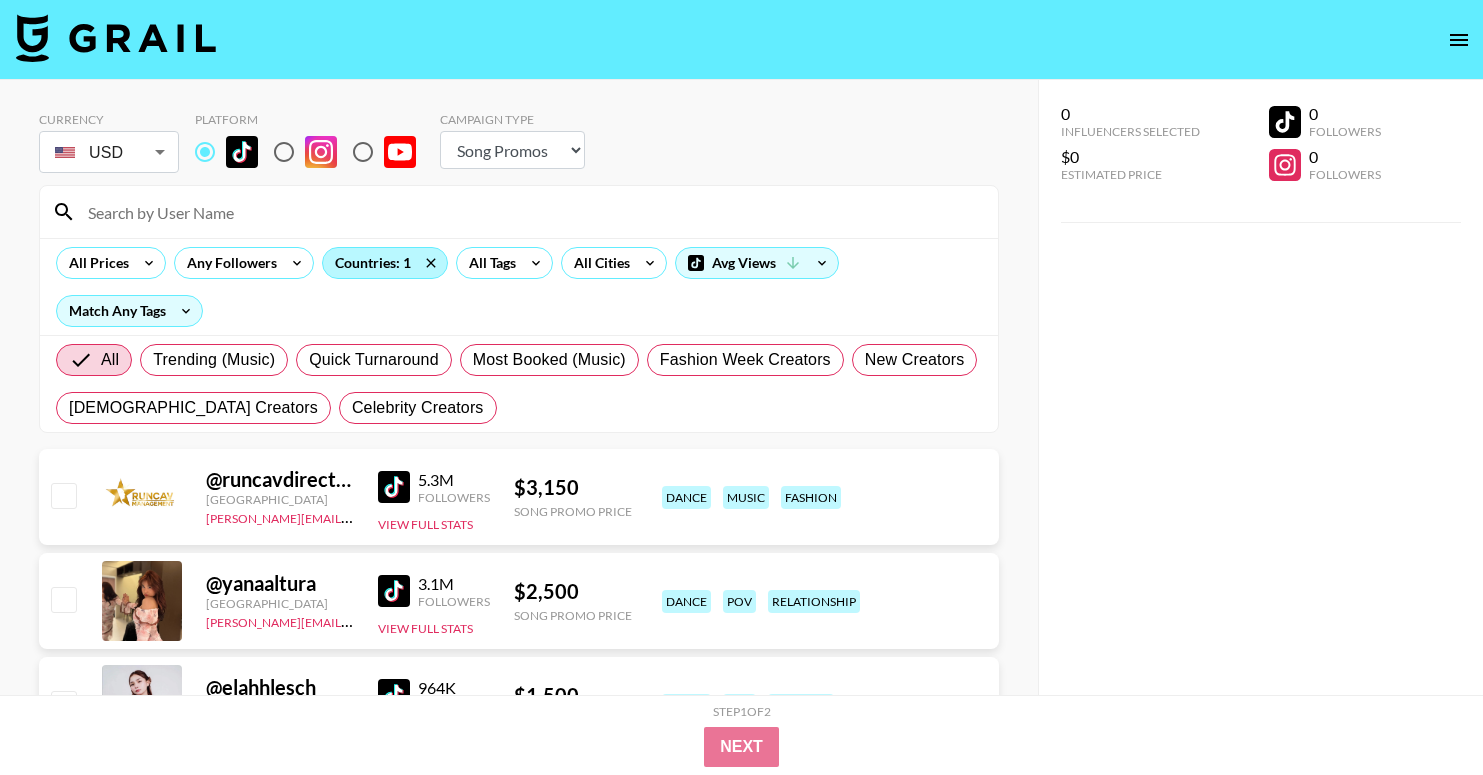 click on "Countries: 1" at bounding box center [385, 263] 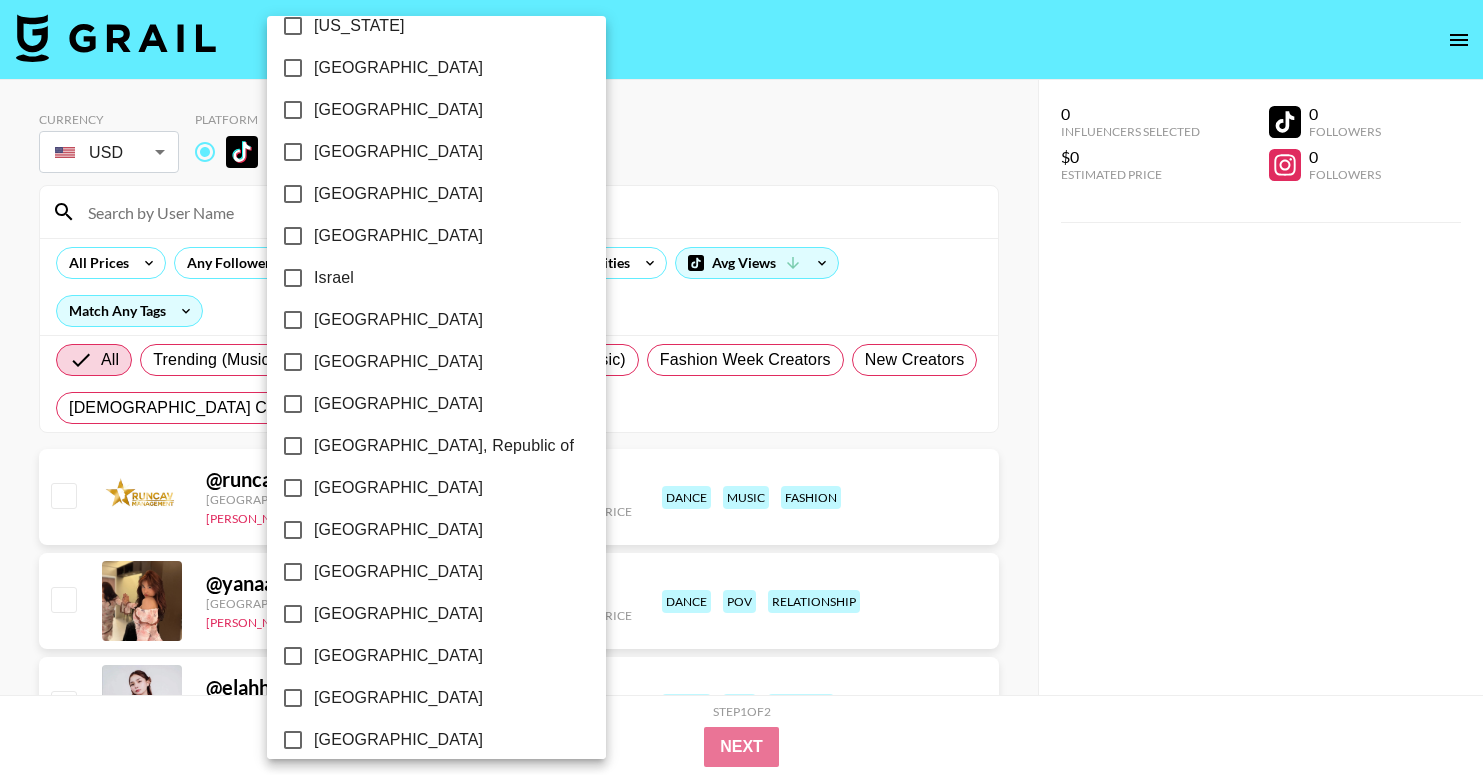 scroll, scrollTop: 834, scrollLeft: 0, axis: vertical 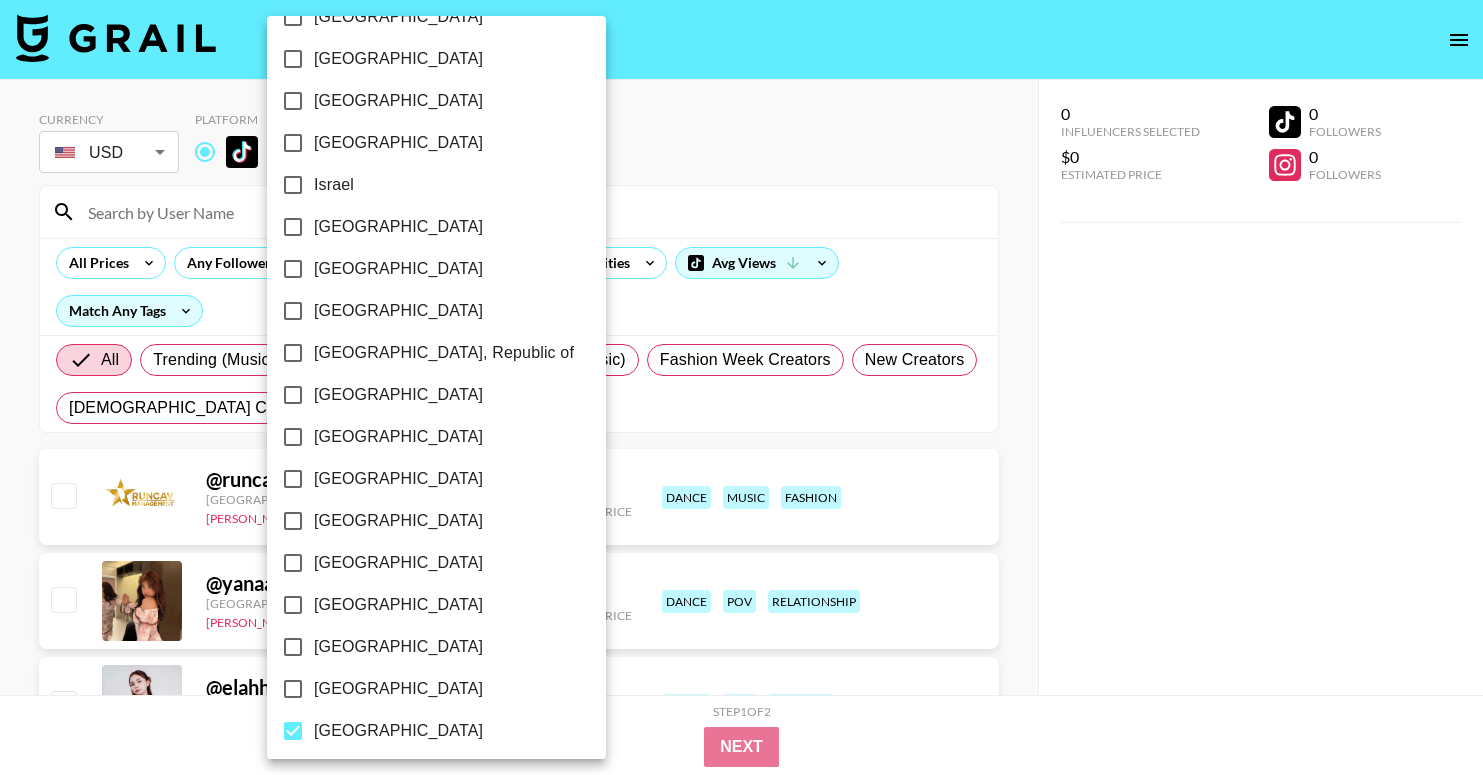click on "[GEOGRAPHIC_DATA]" at bounding box center [398, 731] 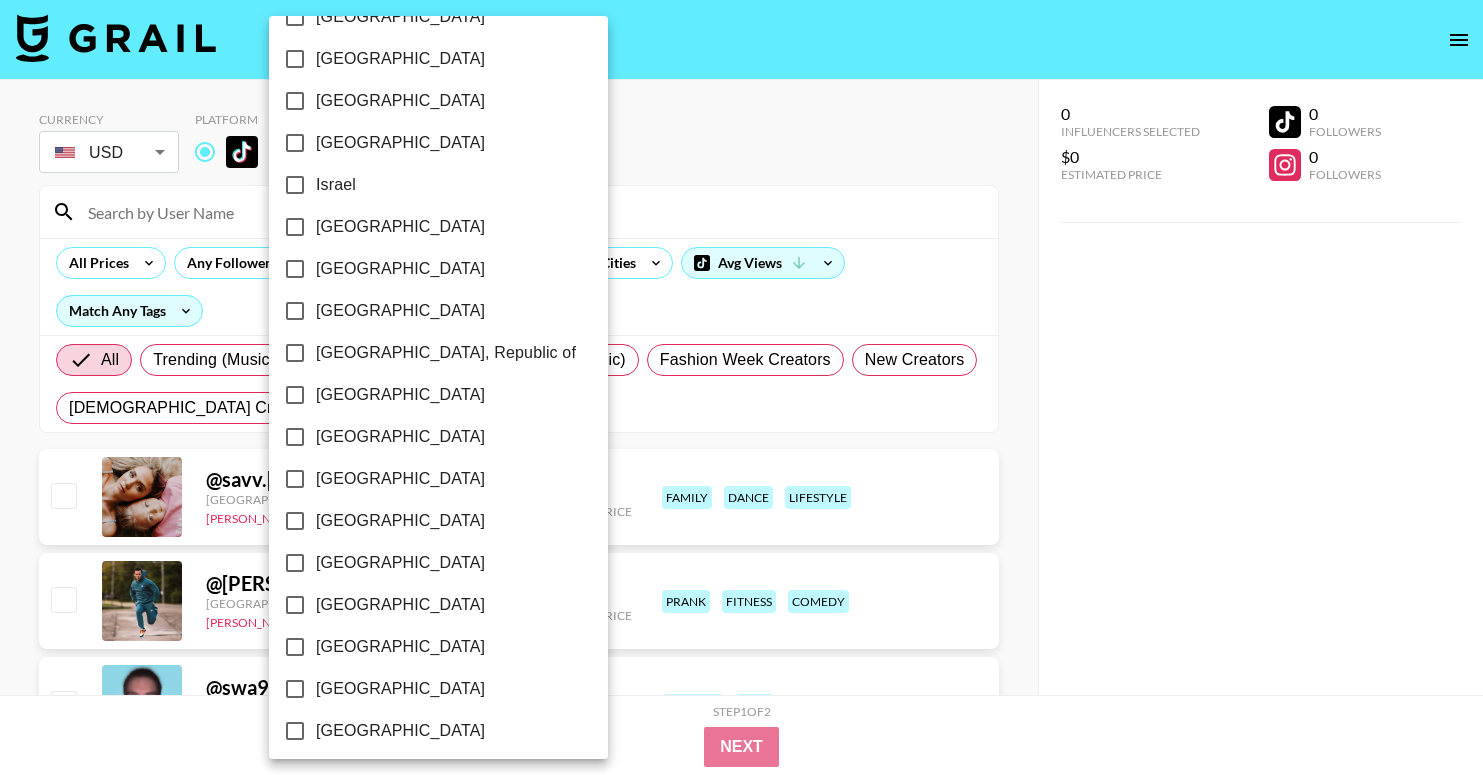 click on "[GEOGRAPHIC_DATA]" at bounding box center (400, 101) 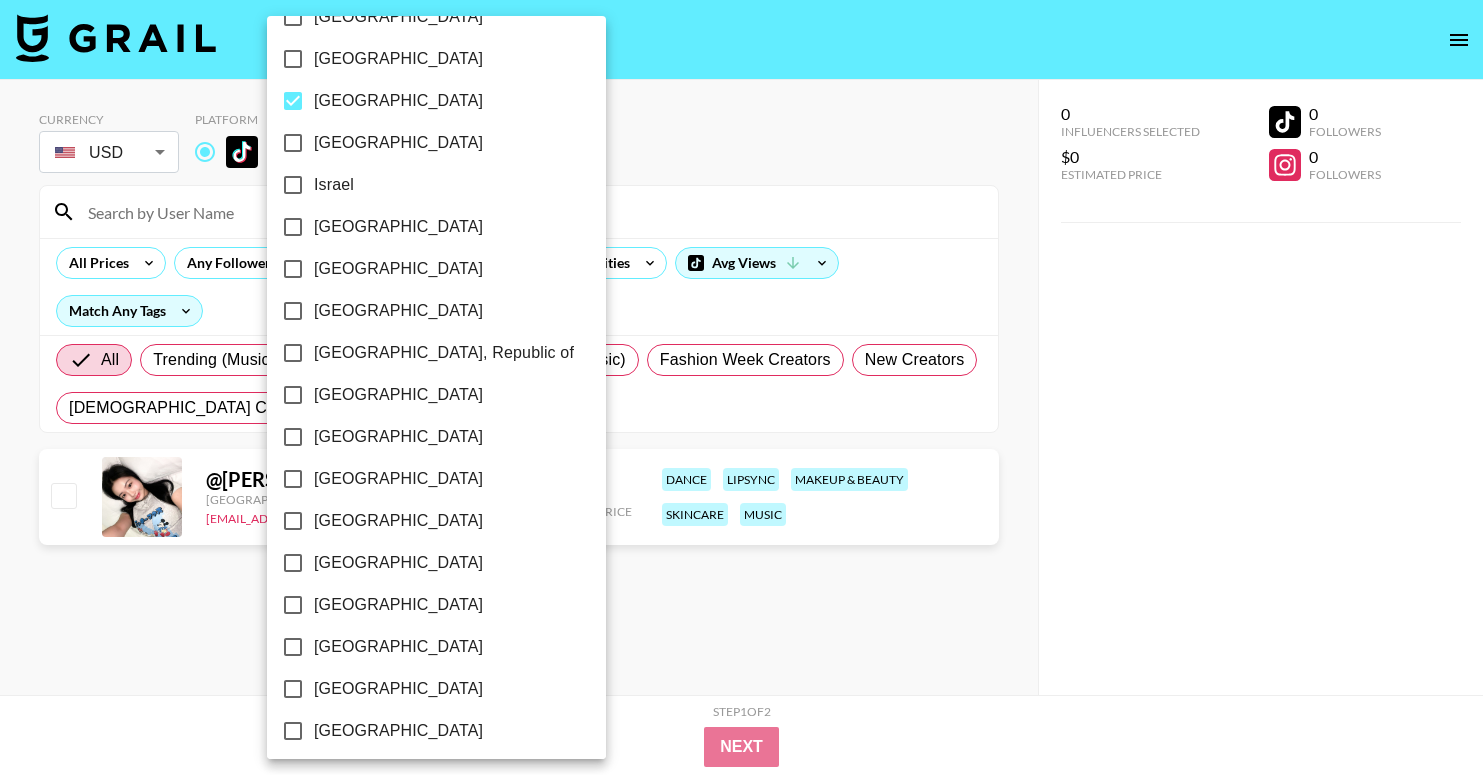 click at bounding box center (741, 387) 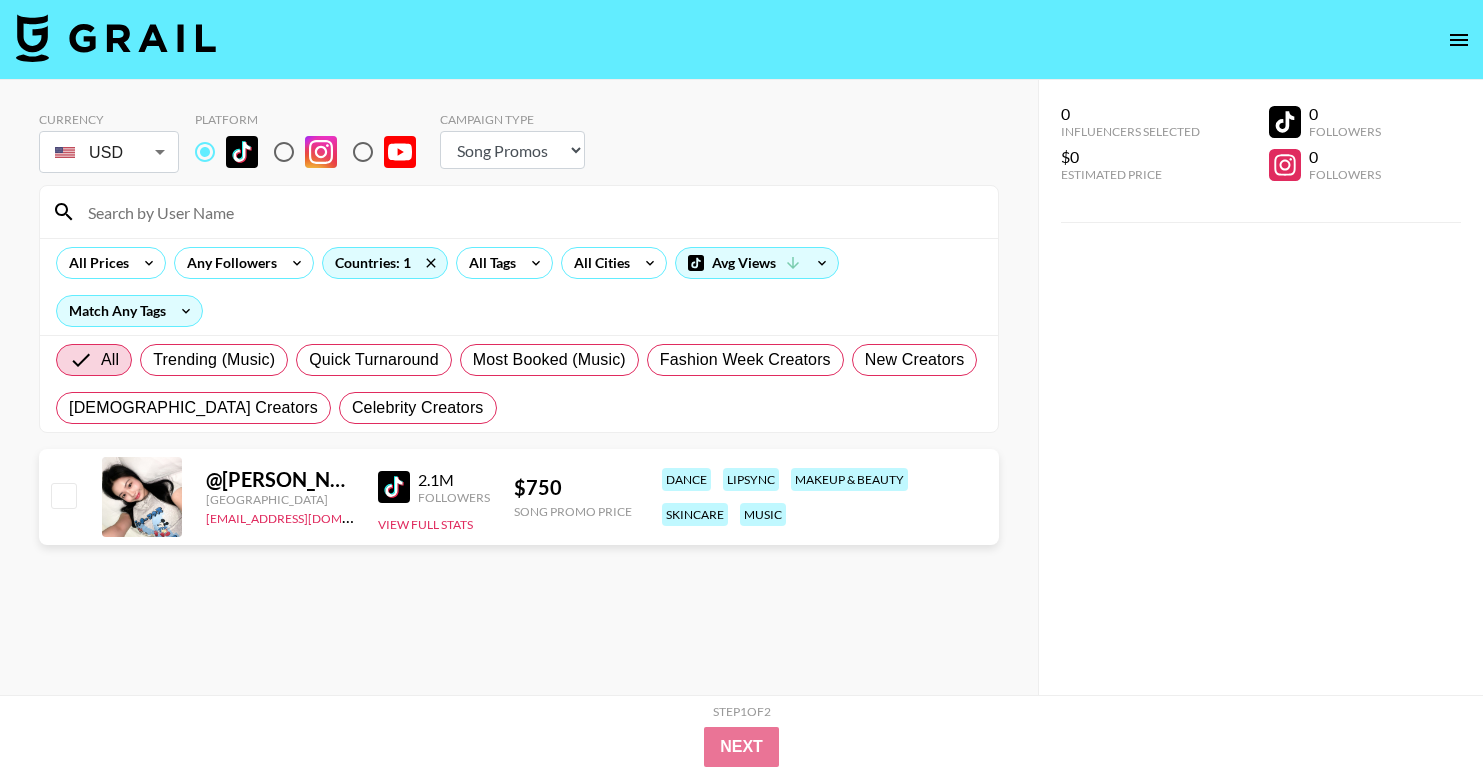 click at bounding box center (394, 487) 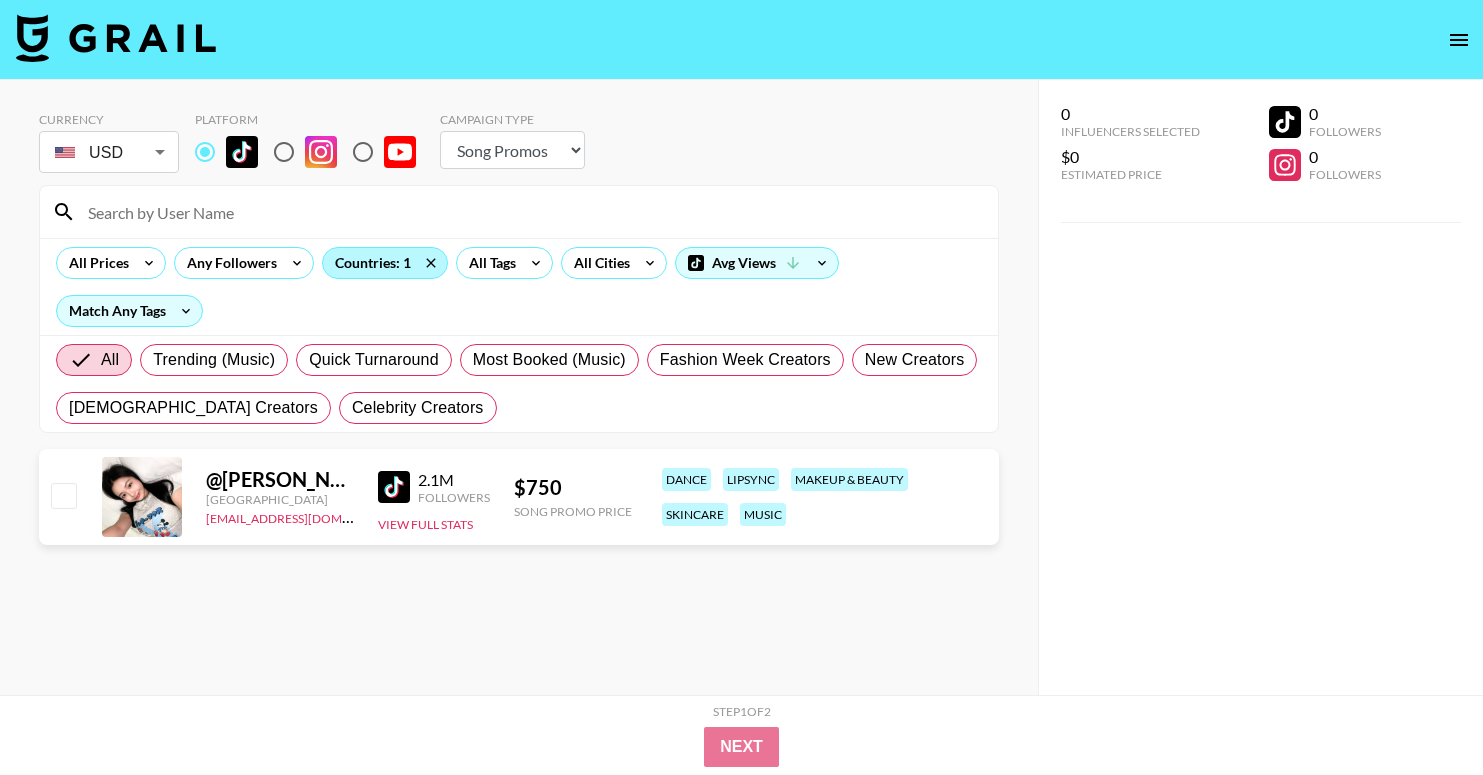 click on "Countries: 1" at bounding box center (385, 263) 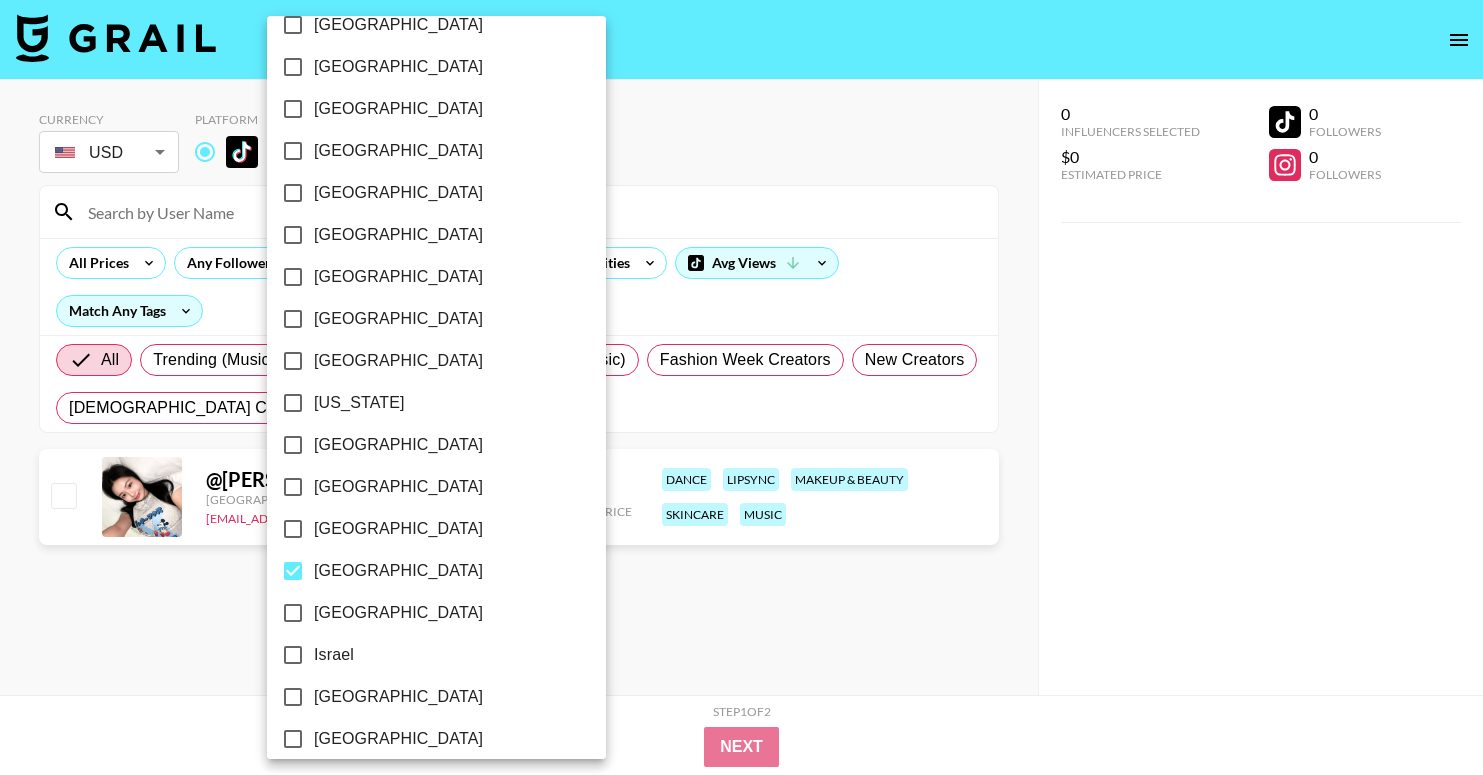 scroll, scrollTop: 545, scrollLeft: 0, axis: vertical 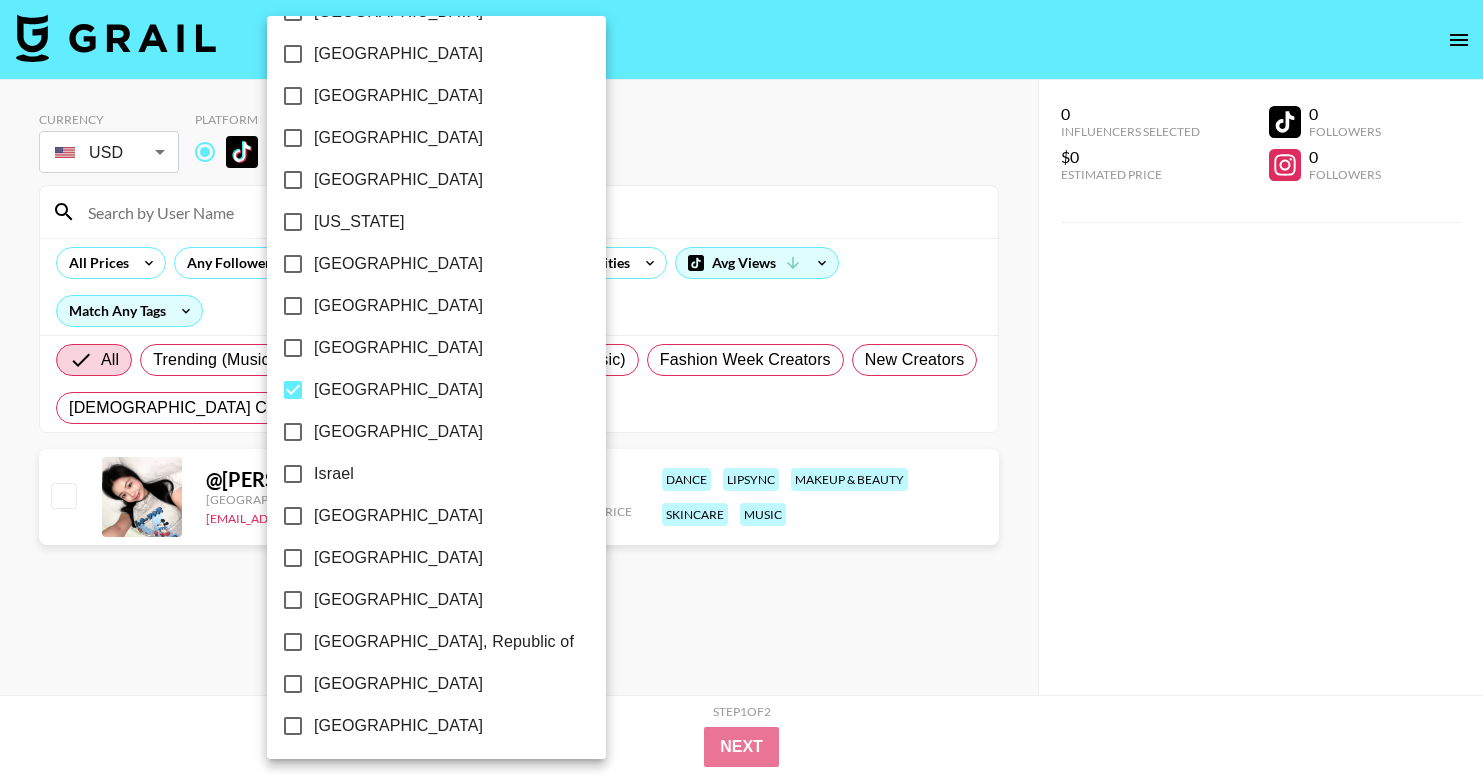 click on "[GEOGRAPHIC_DATA]" at bounding box center (398, 390) 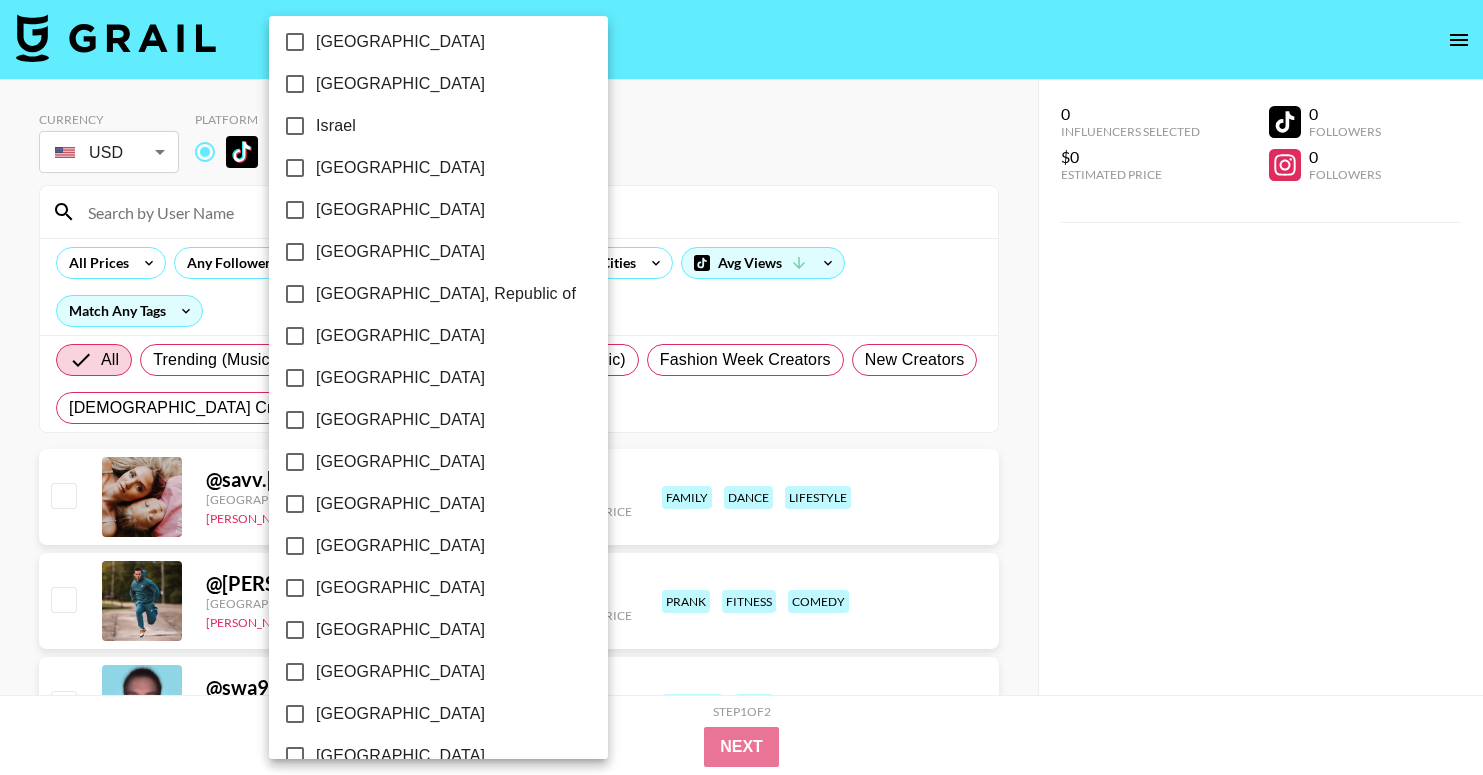 scroll, scrollTop: 946, scrollLeft: 0, axis: vertical 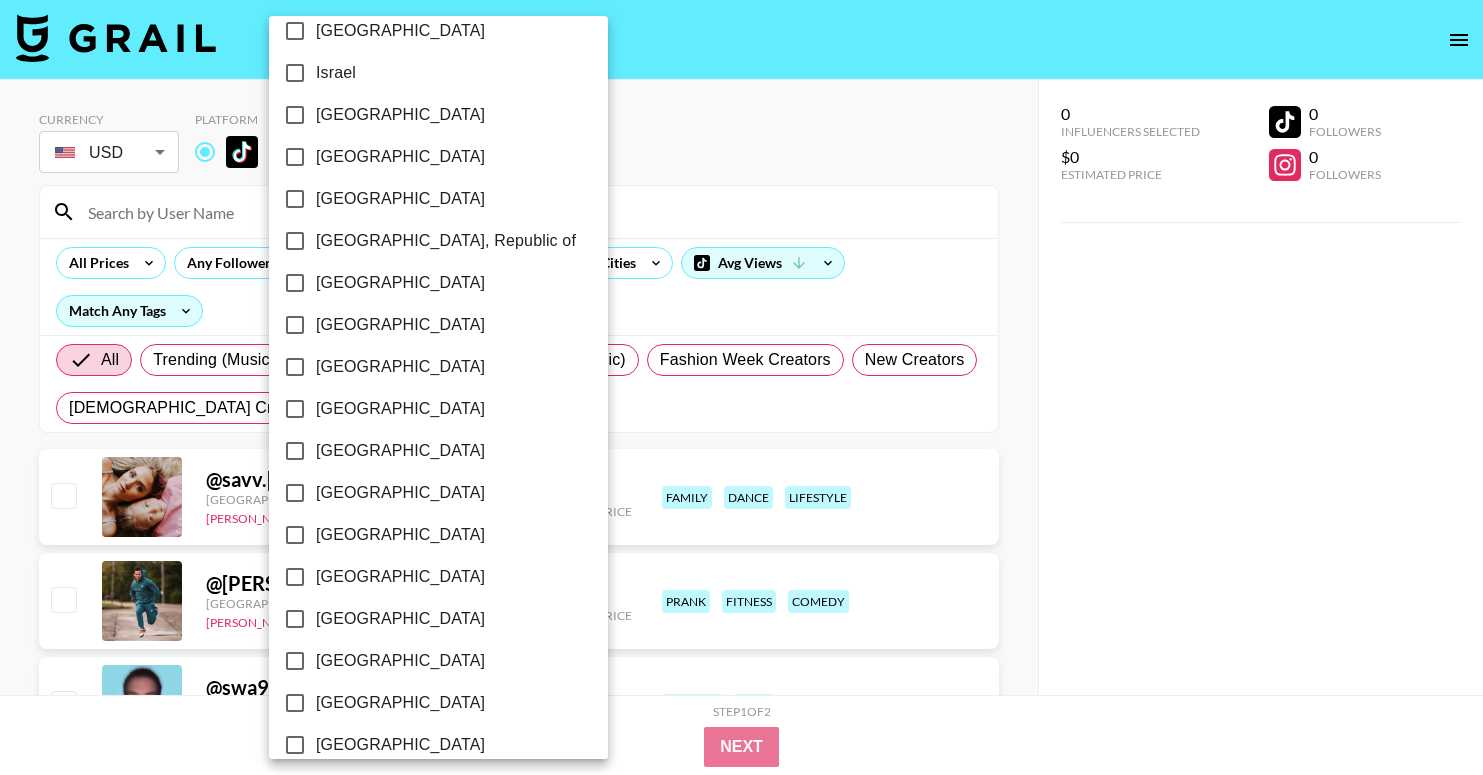 click on "[GEOGRAPHIC_DATA]" at bounding box center (400, 325) 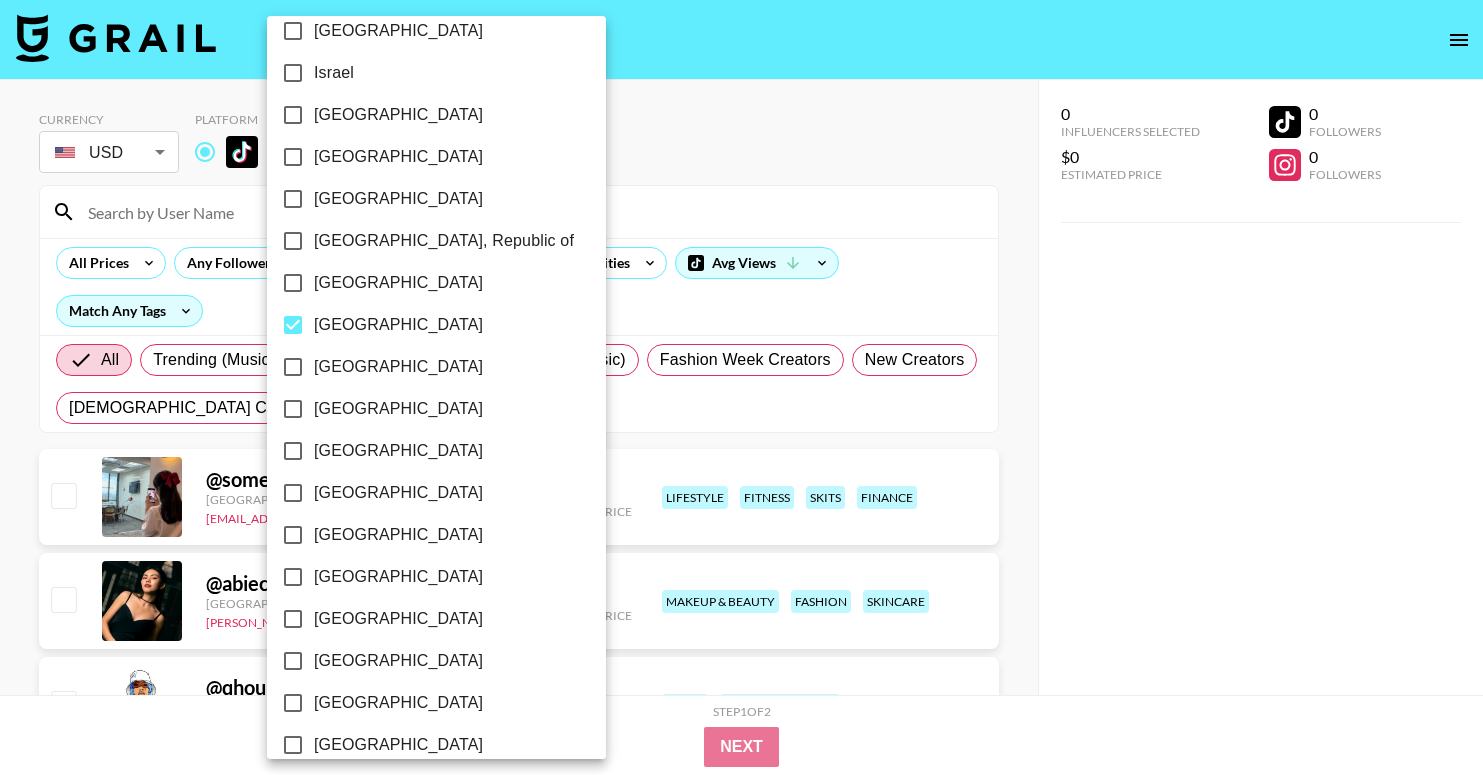 click at bounding box center (741, 387) 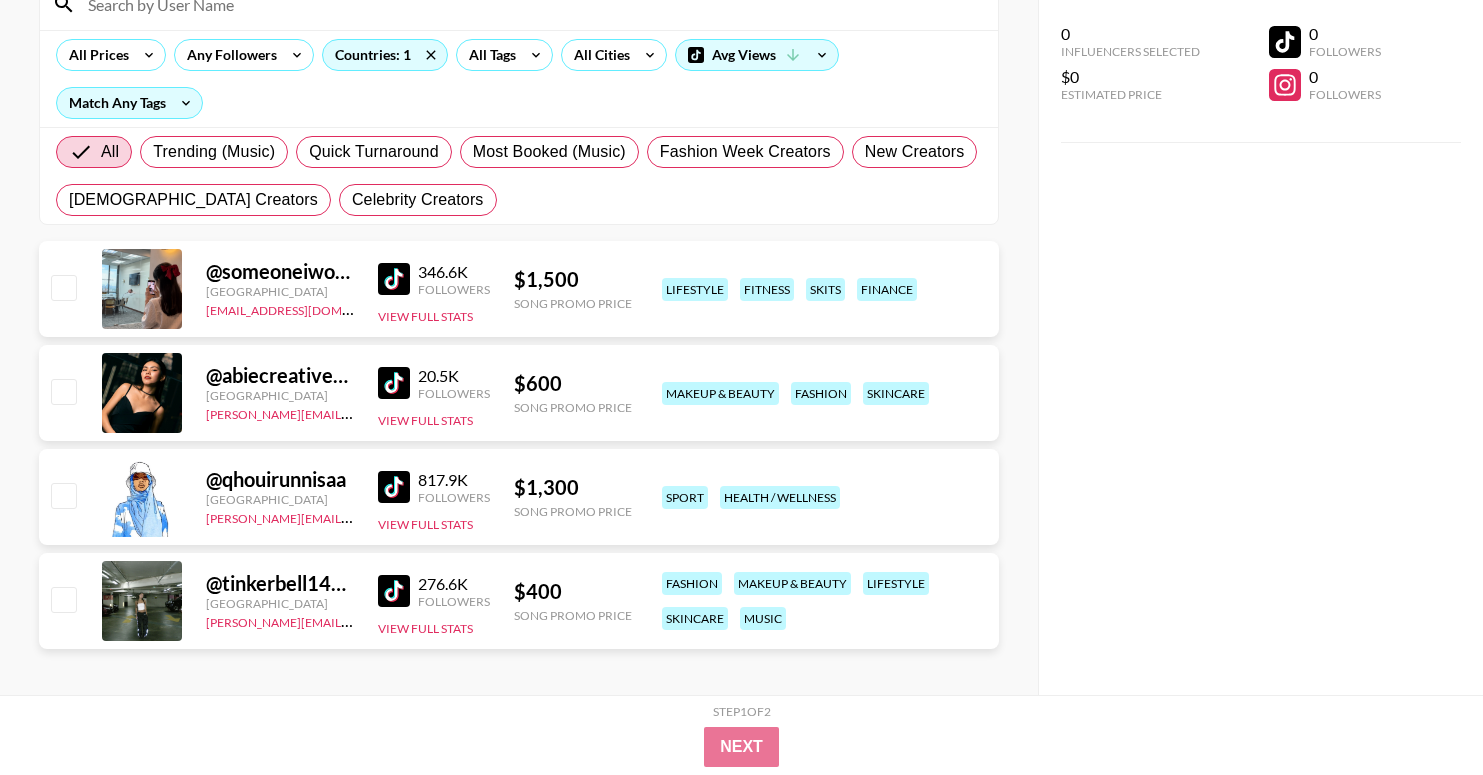 scroll, scrollTop: 218, scrollLeft: 0, axis: vertical 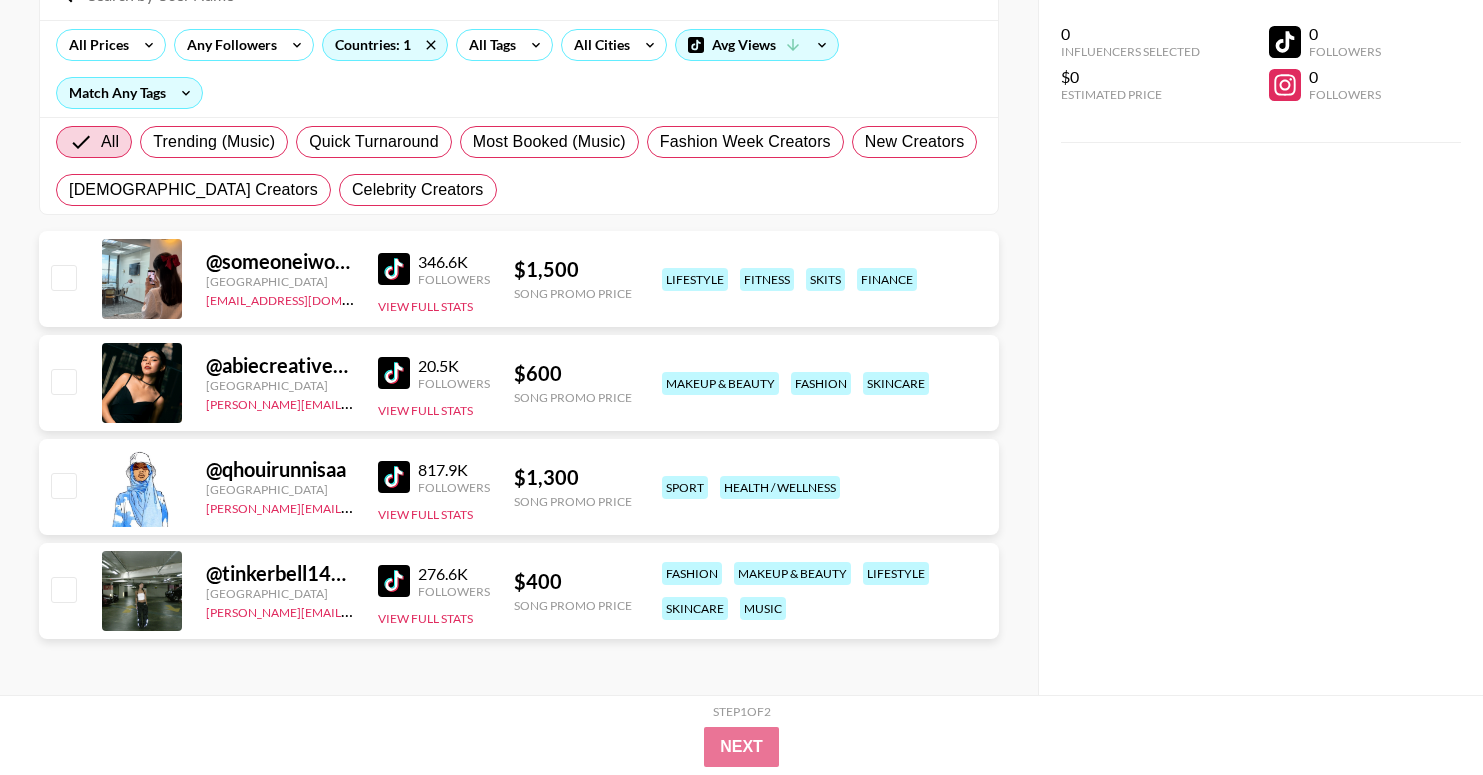 click at bounding box center [394, 269] 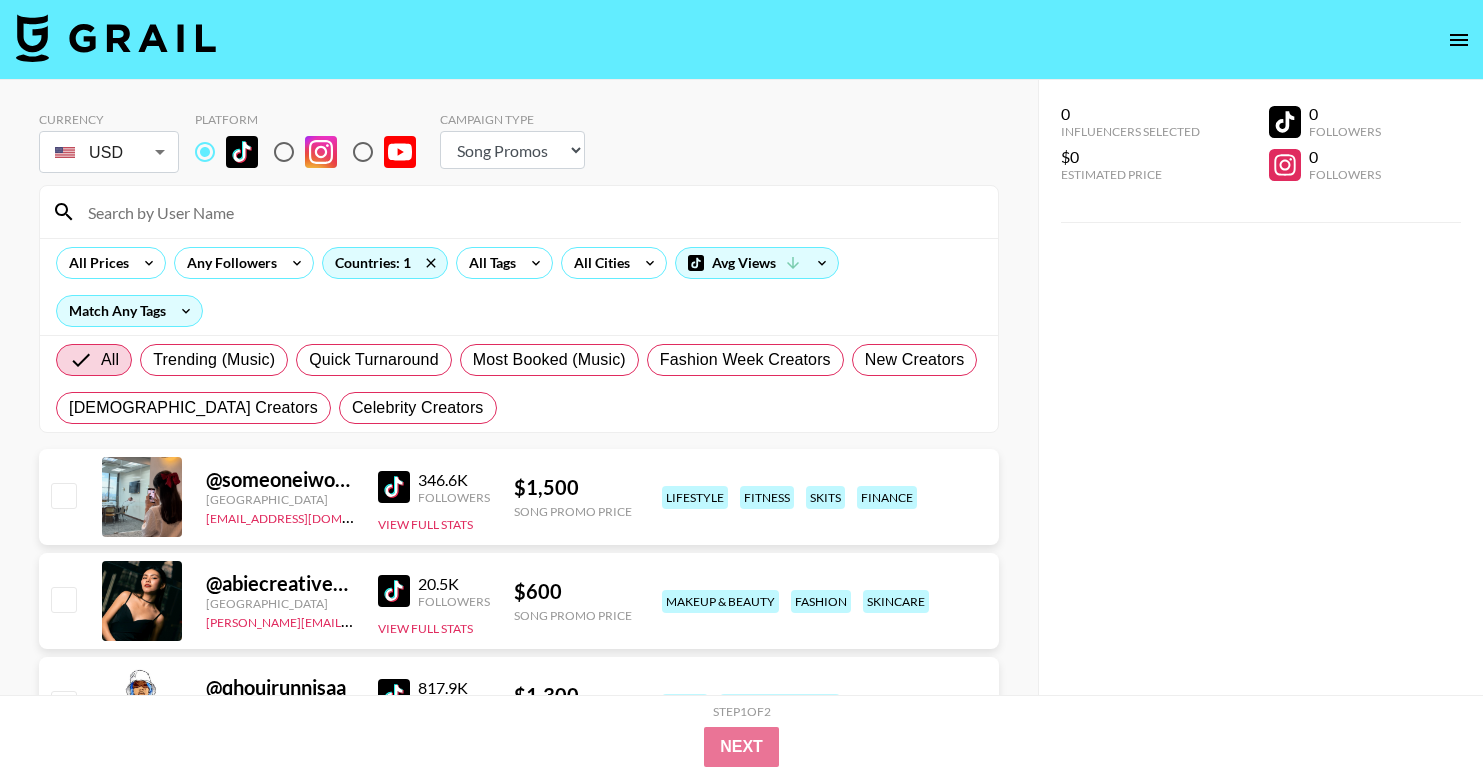 click at bounding box center [531, 212] 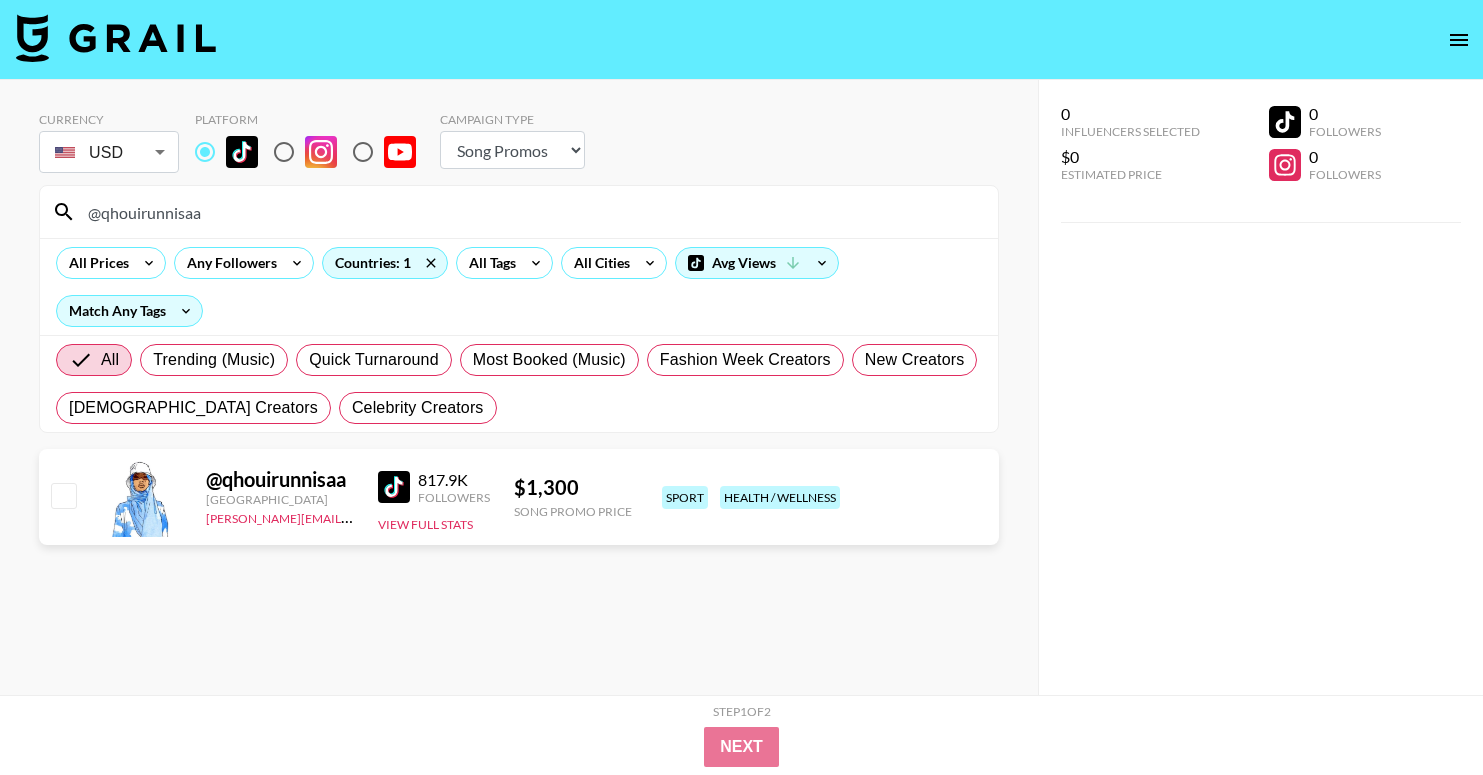 type on "@qhouirunnisaa" 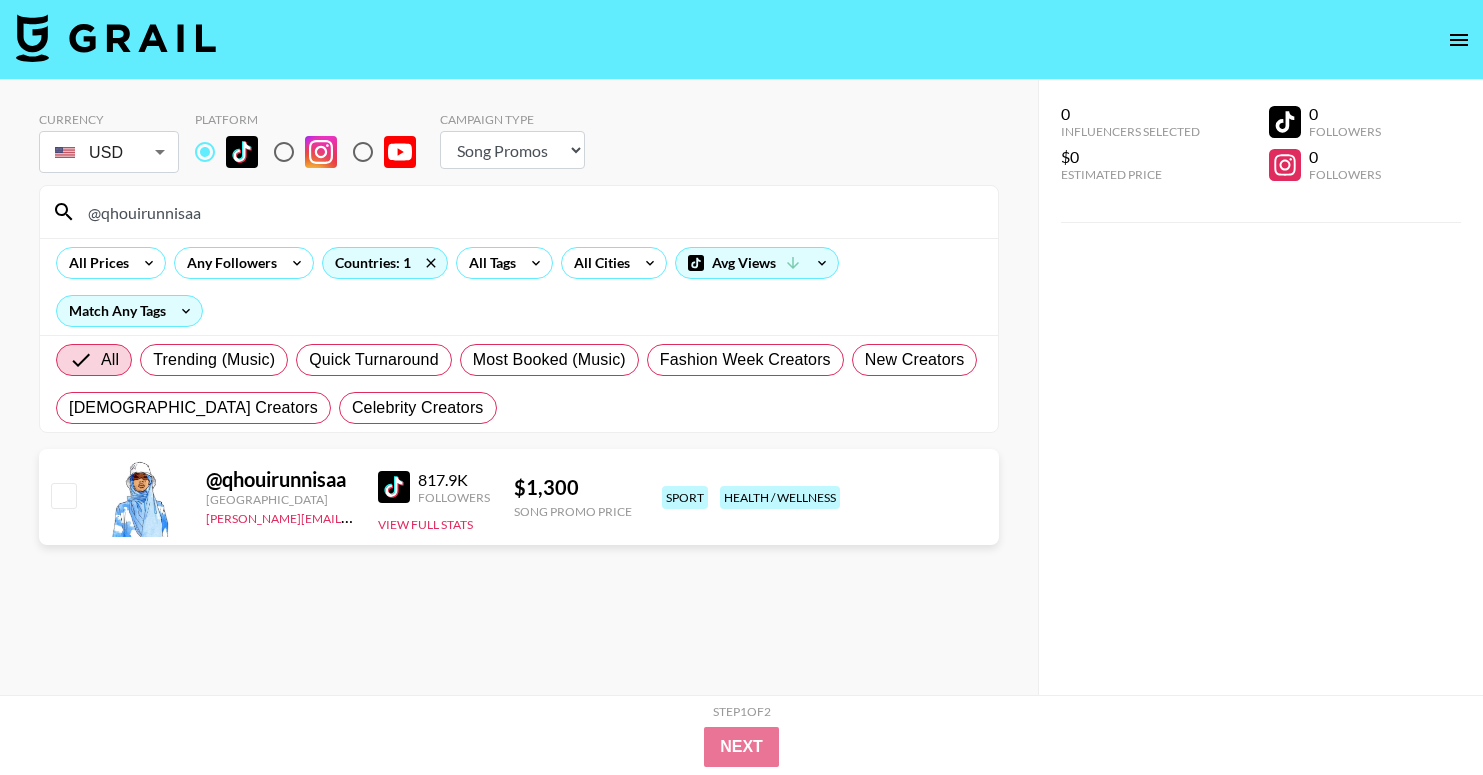 drag, startPoint x: 184, startPoint y: 206, endPoint x: 60, endPoint y: 208, distance: 124.01613 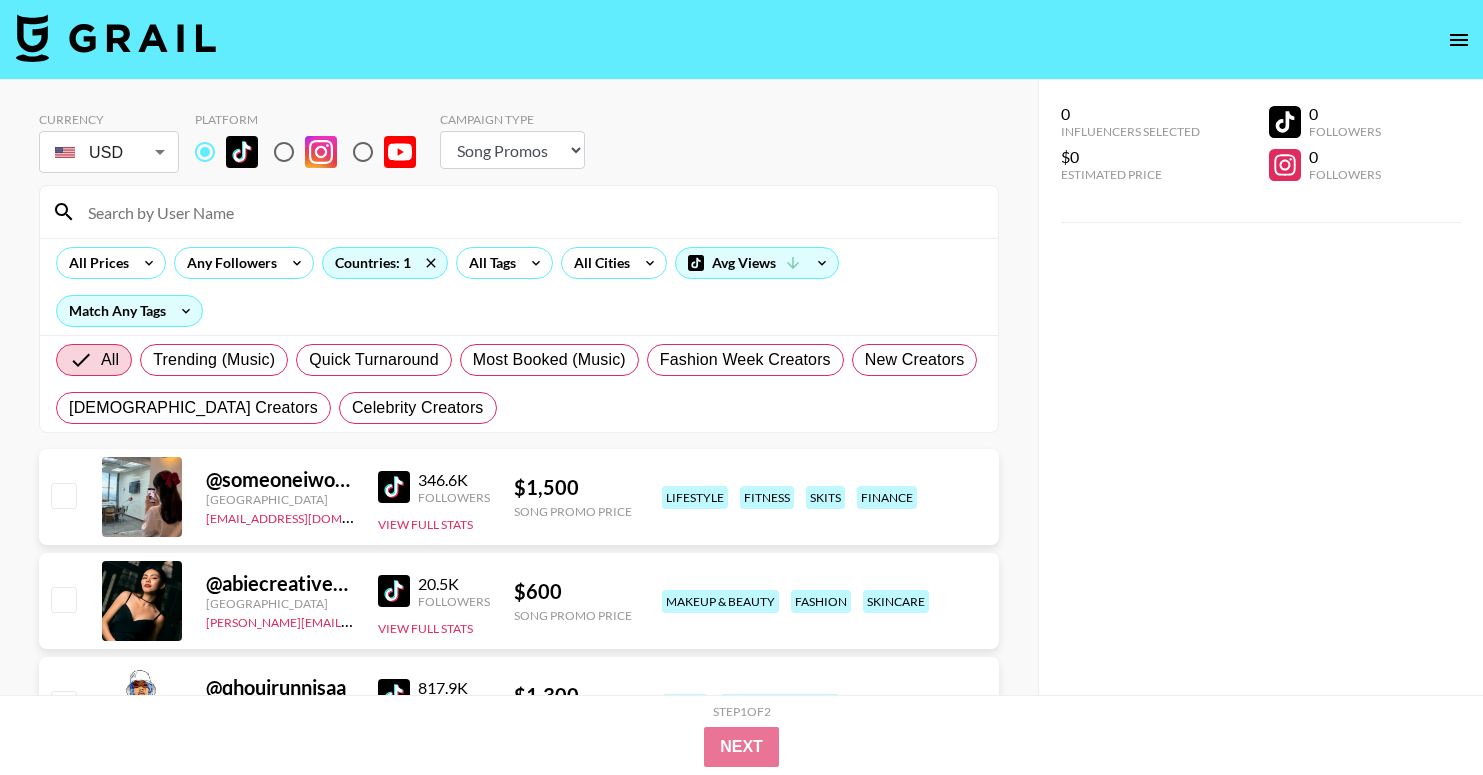 scroll, scrollTop: 218, scrollLeft: 0, axis: vertical 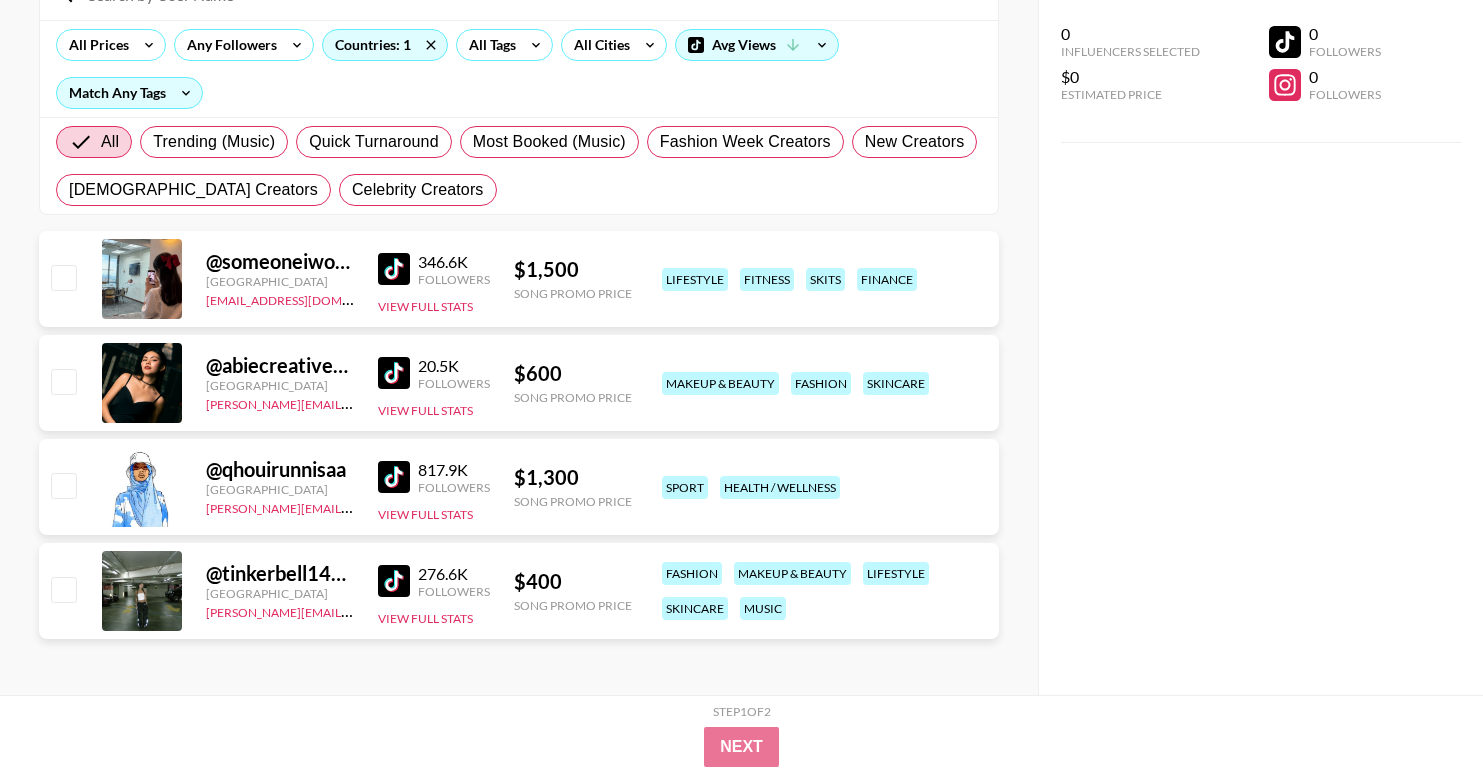 type 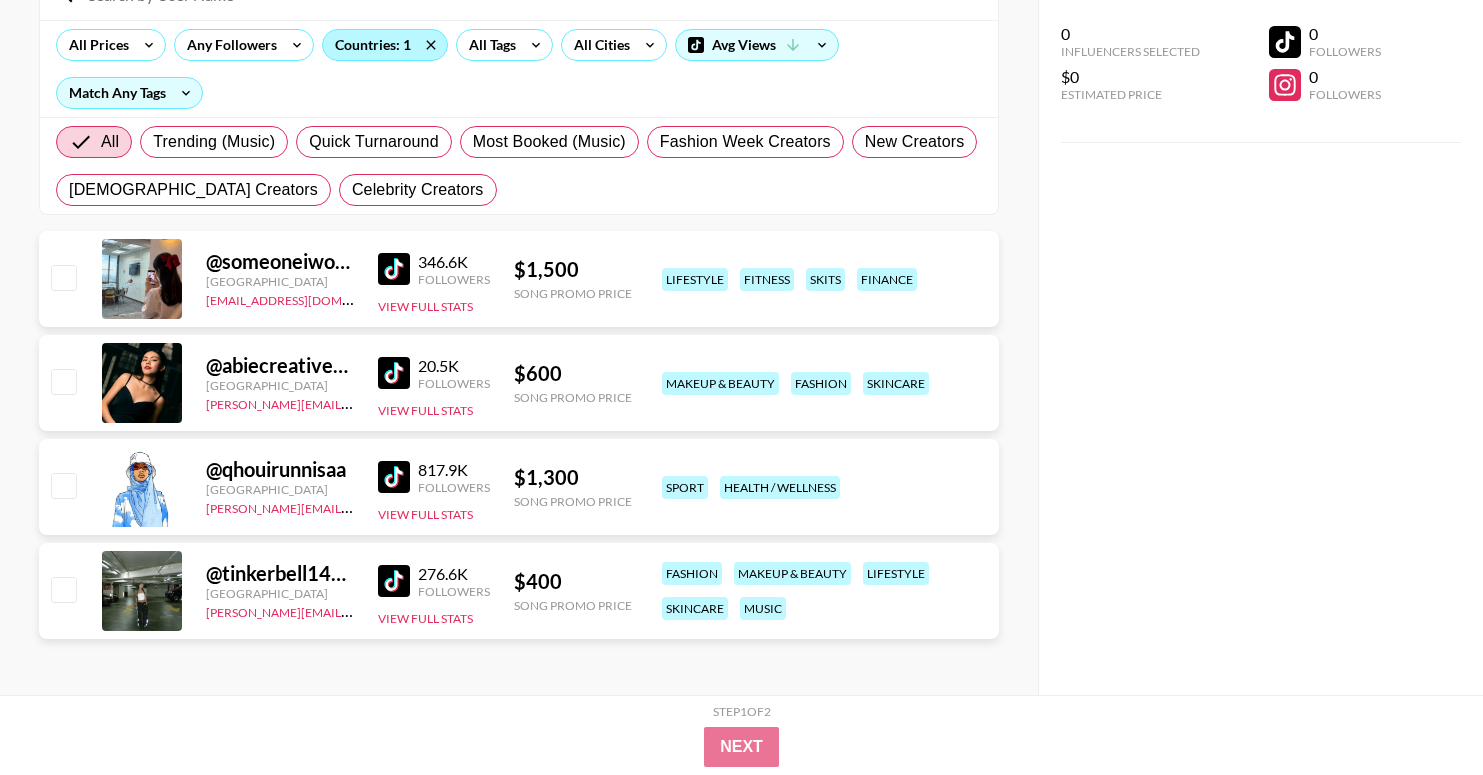 click on "Countries: 1" at bounding box center [385, 45] 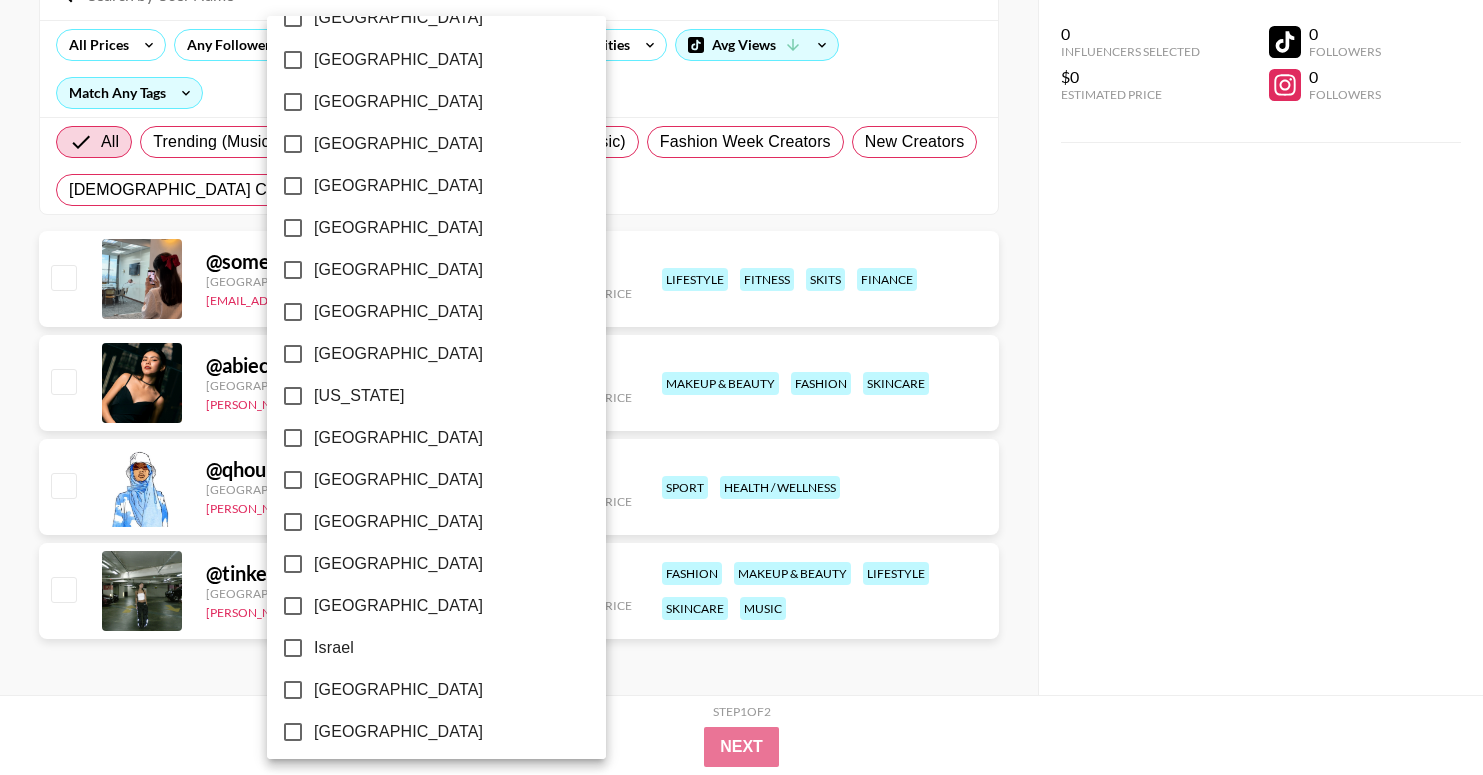 scroll, scrollTop: 398, scrollLeft: 0, axis: vertical 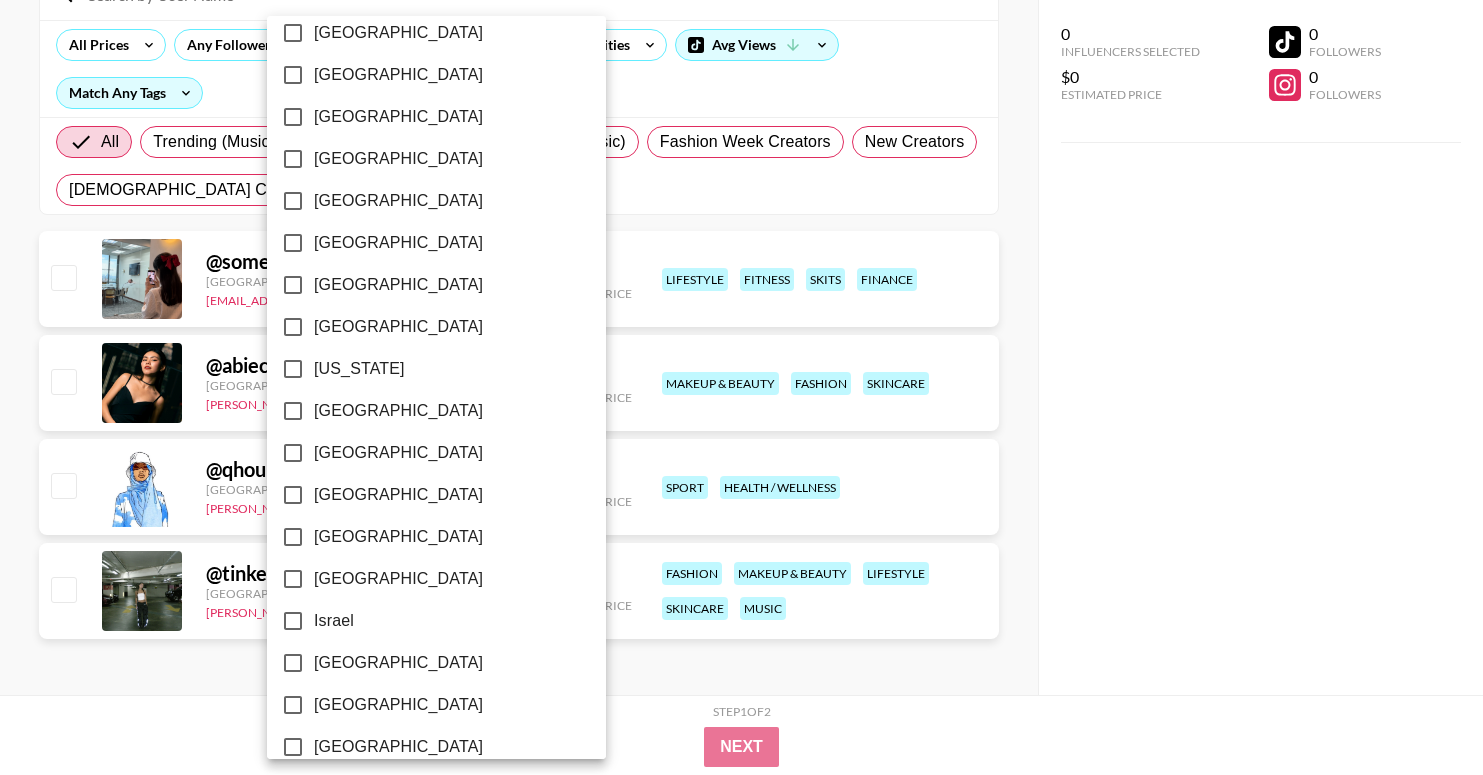 click on "[GEOGRAPHIC_DATA]" at bounding box center (398, 411) 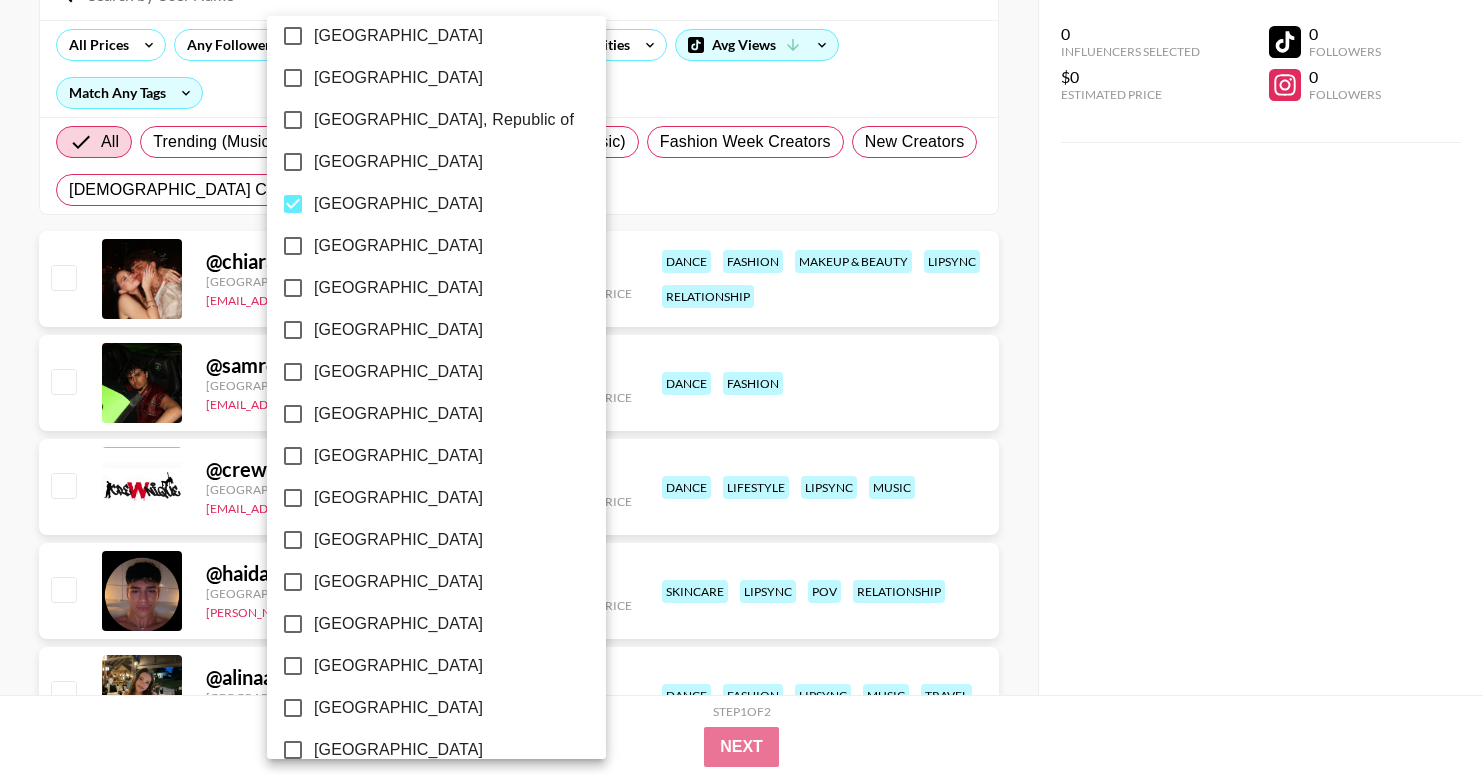 scroll, scrollTop: 1022, scrollLeft: 0, axis: vertical 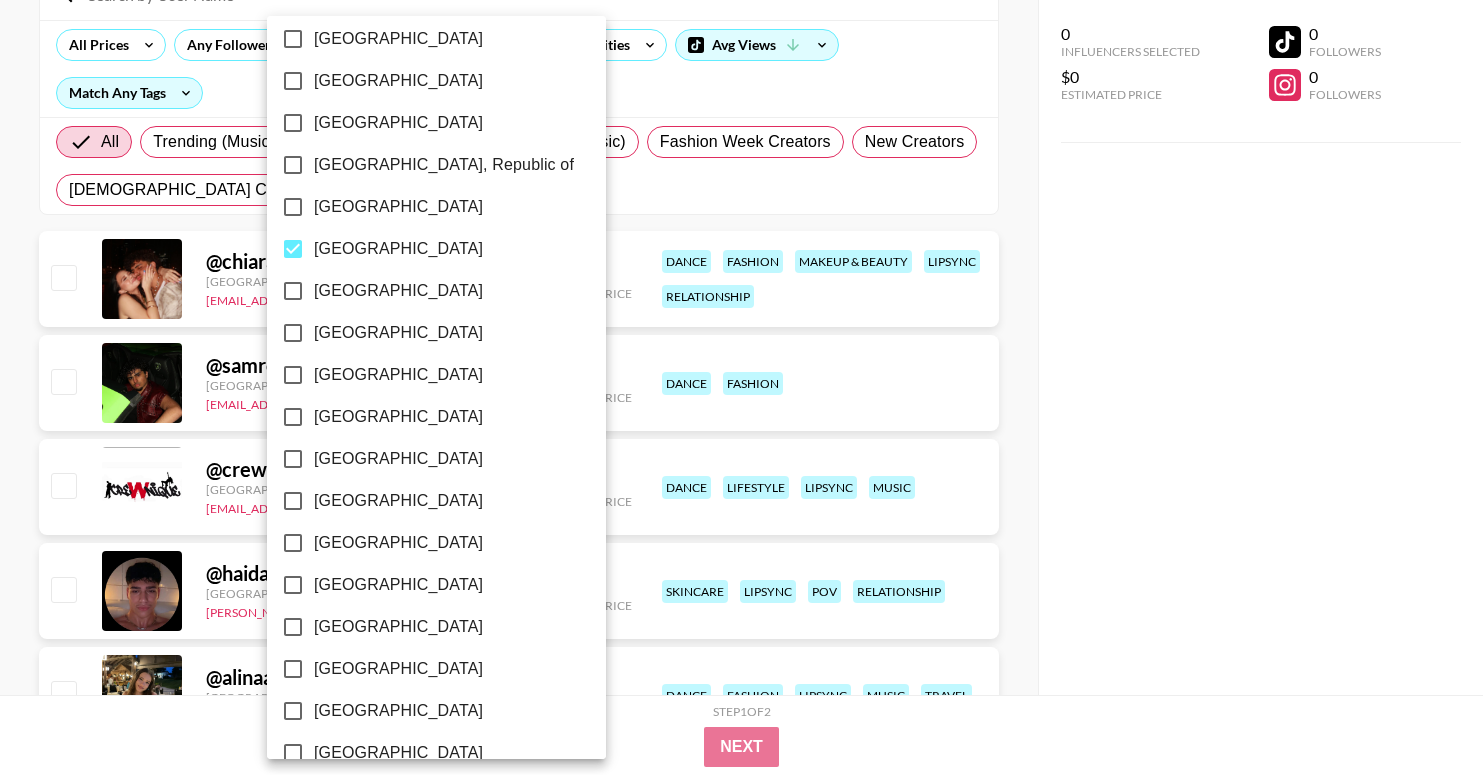 click on "[GEOGRAPHIC_DATA]" at bounding box center (398, 249) 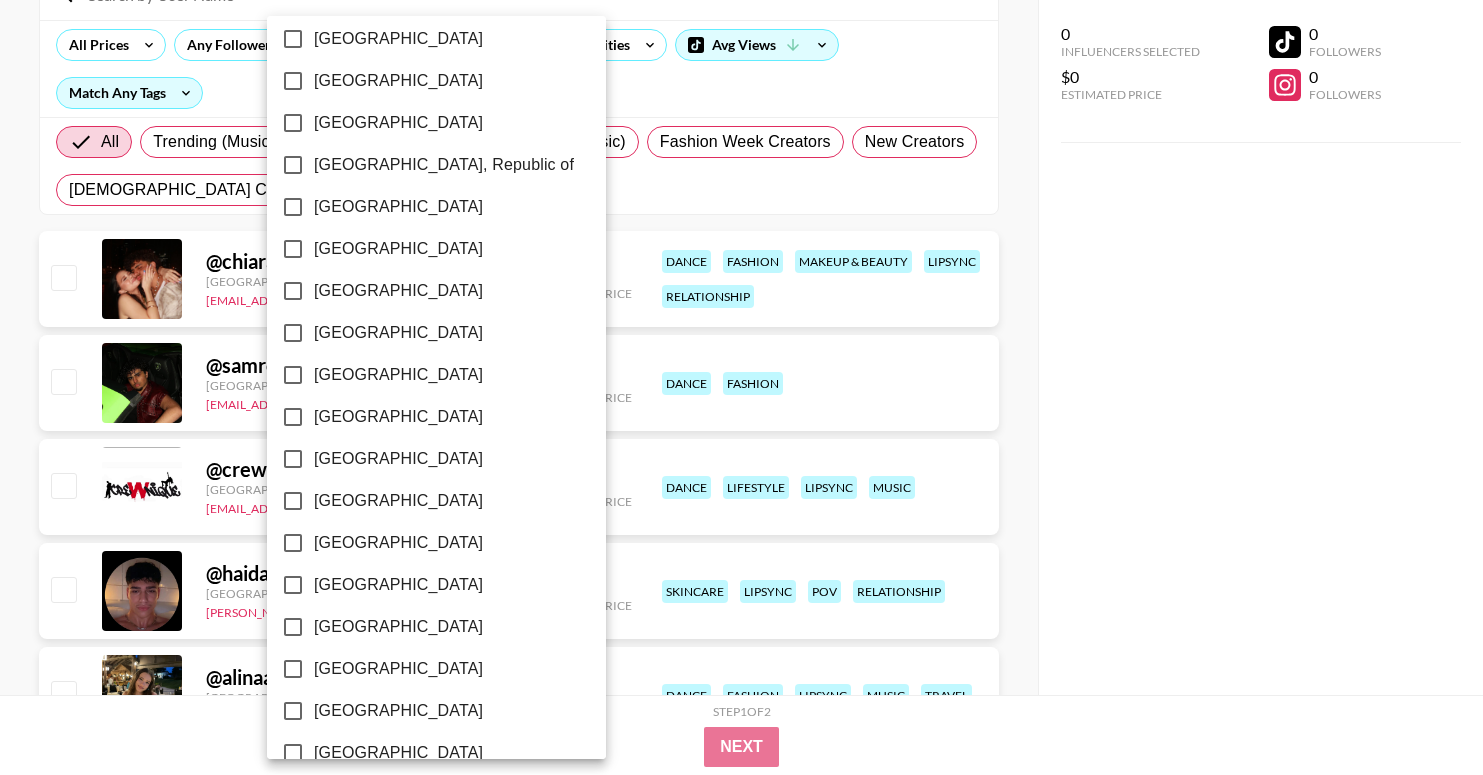 click at bounding box center [741, 387] 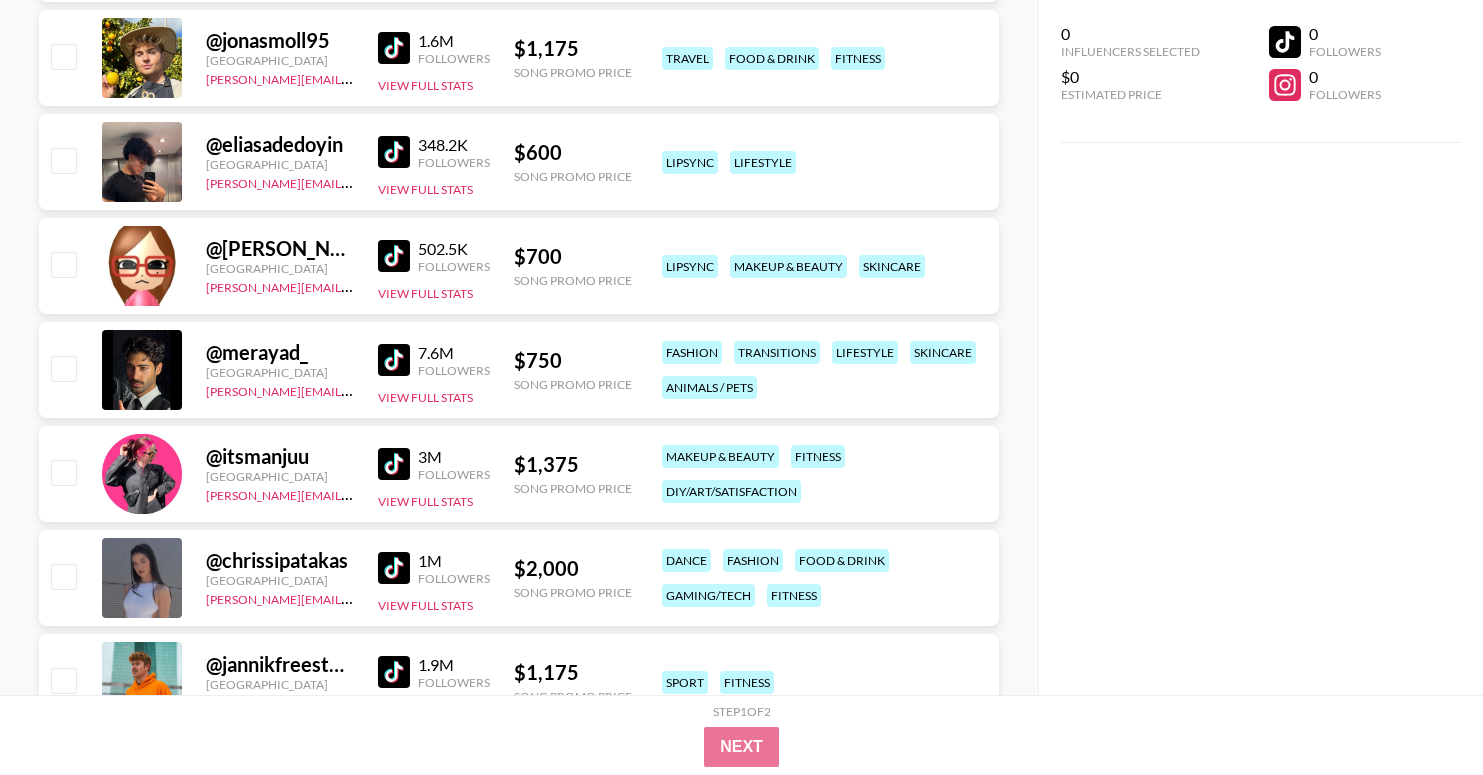 scroll, scrollTop: 3026, scrollLeft: 0, axis: vertical 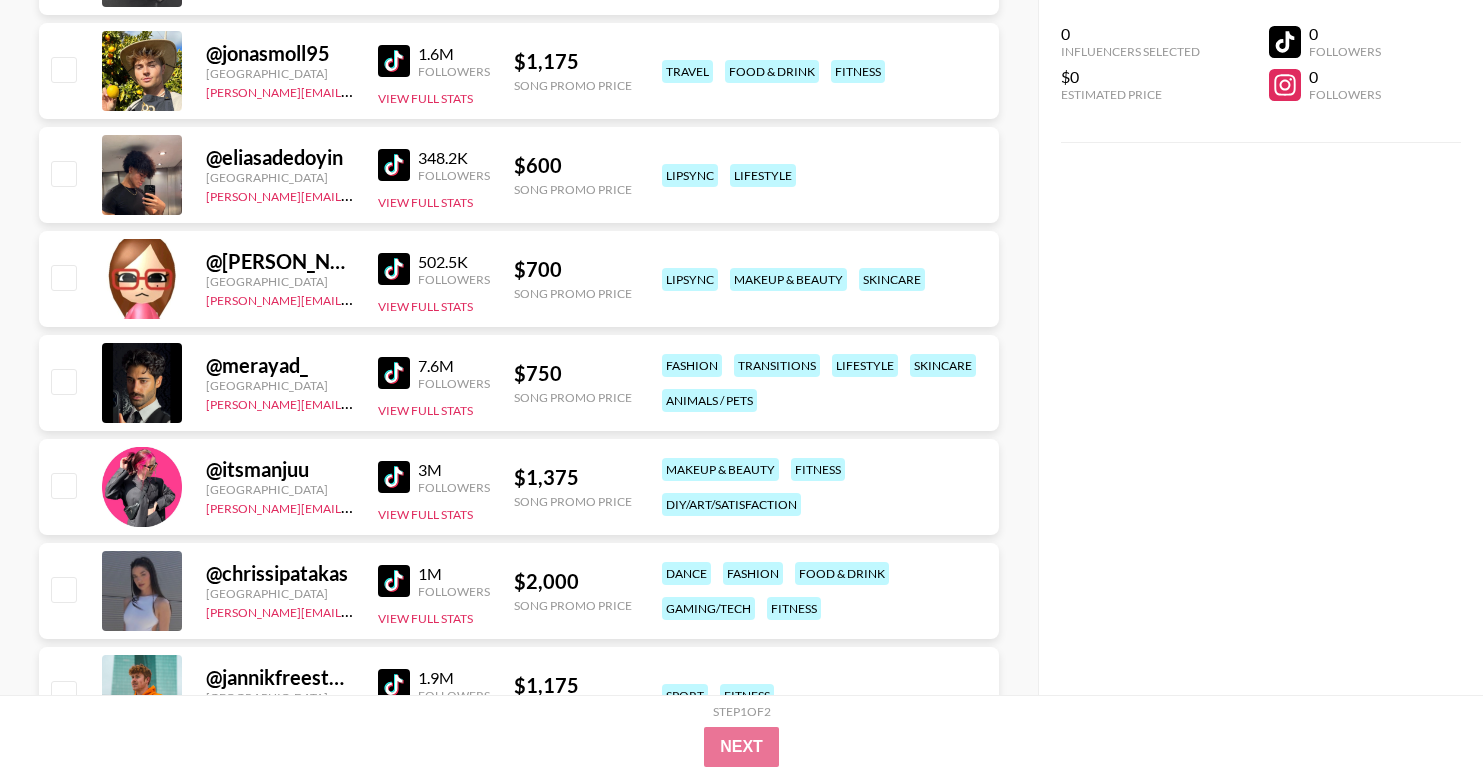 click at bounding box center (394, 165) 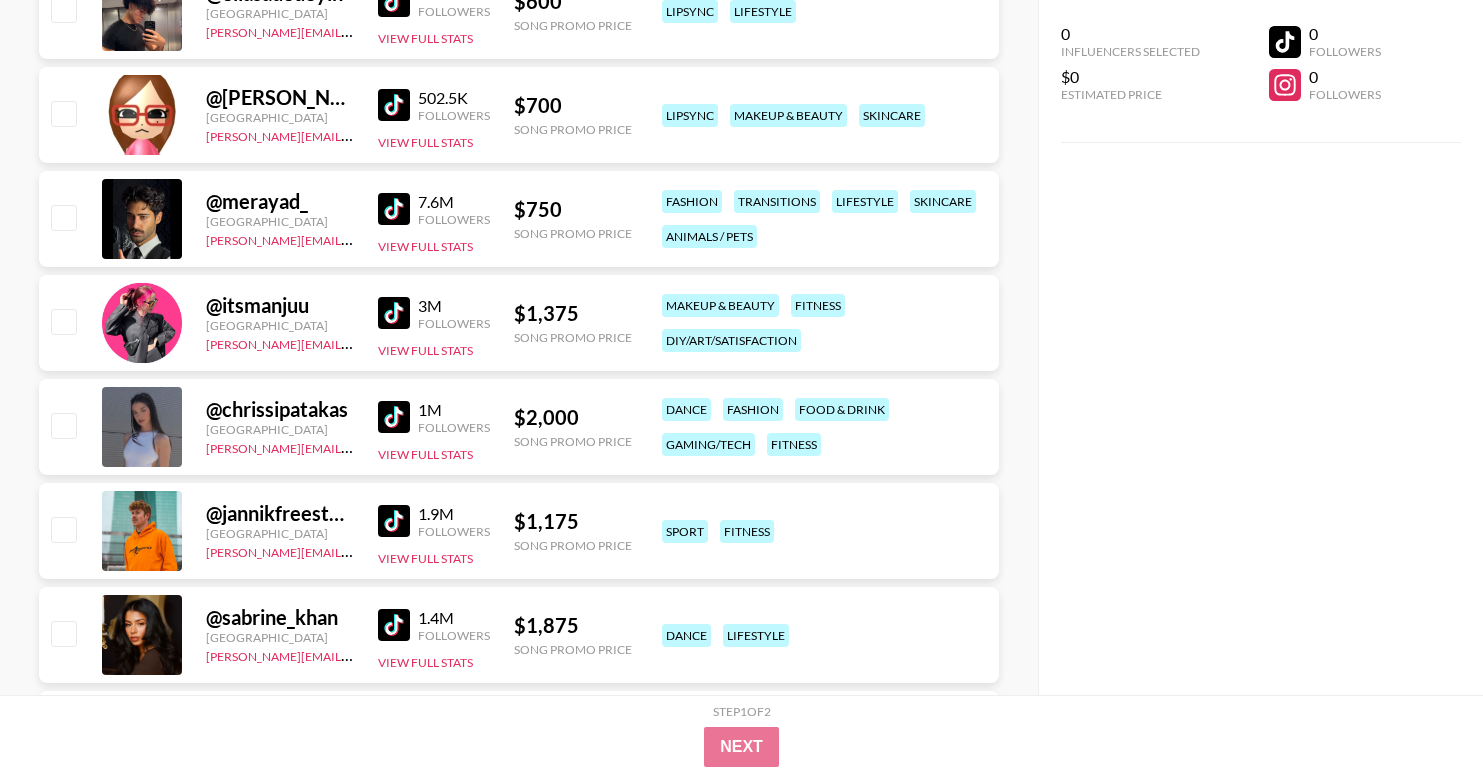 scroll, scrollTop: 3193, scrollLeft: 0, axis: vertical 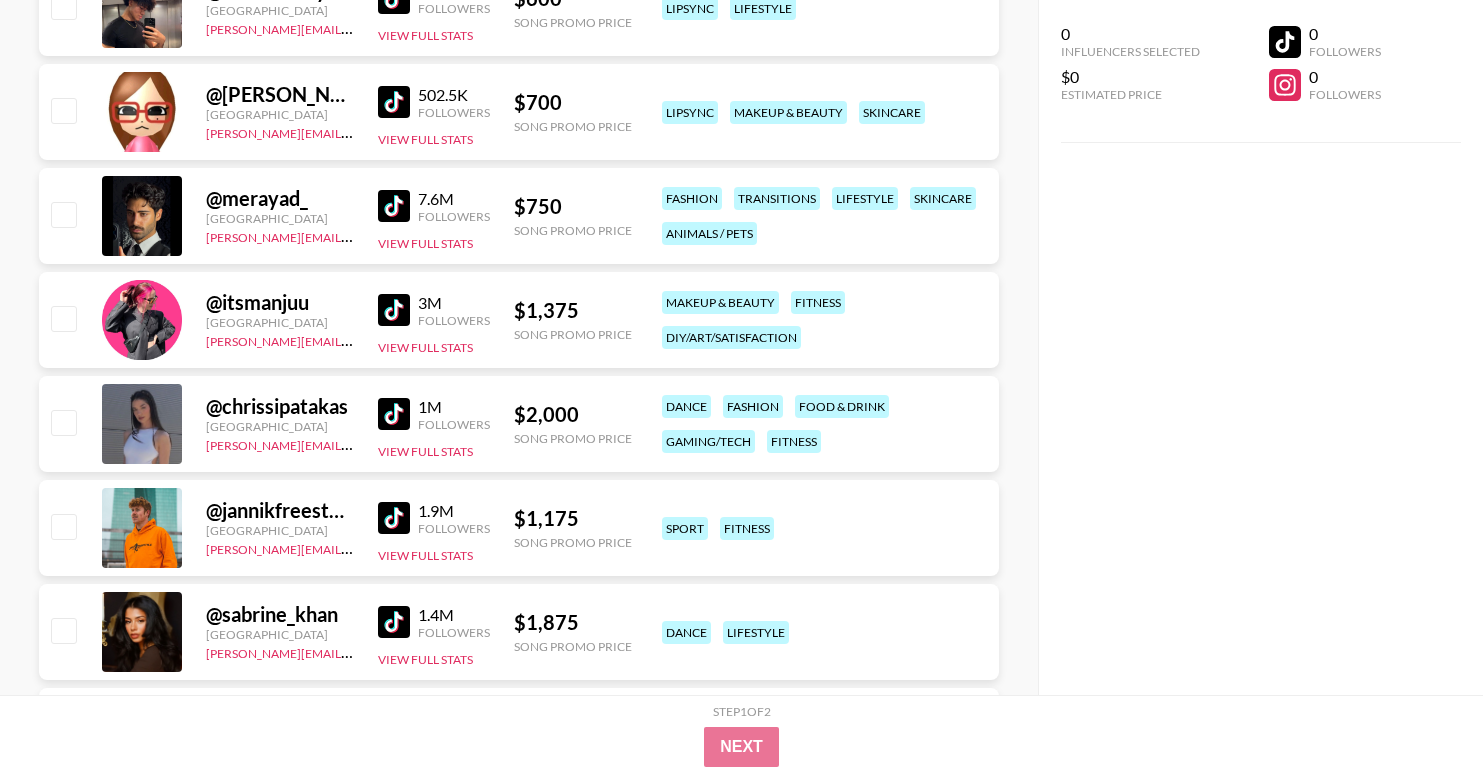 click at bounding box center [394, 102] 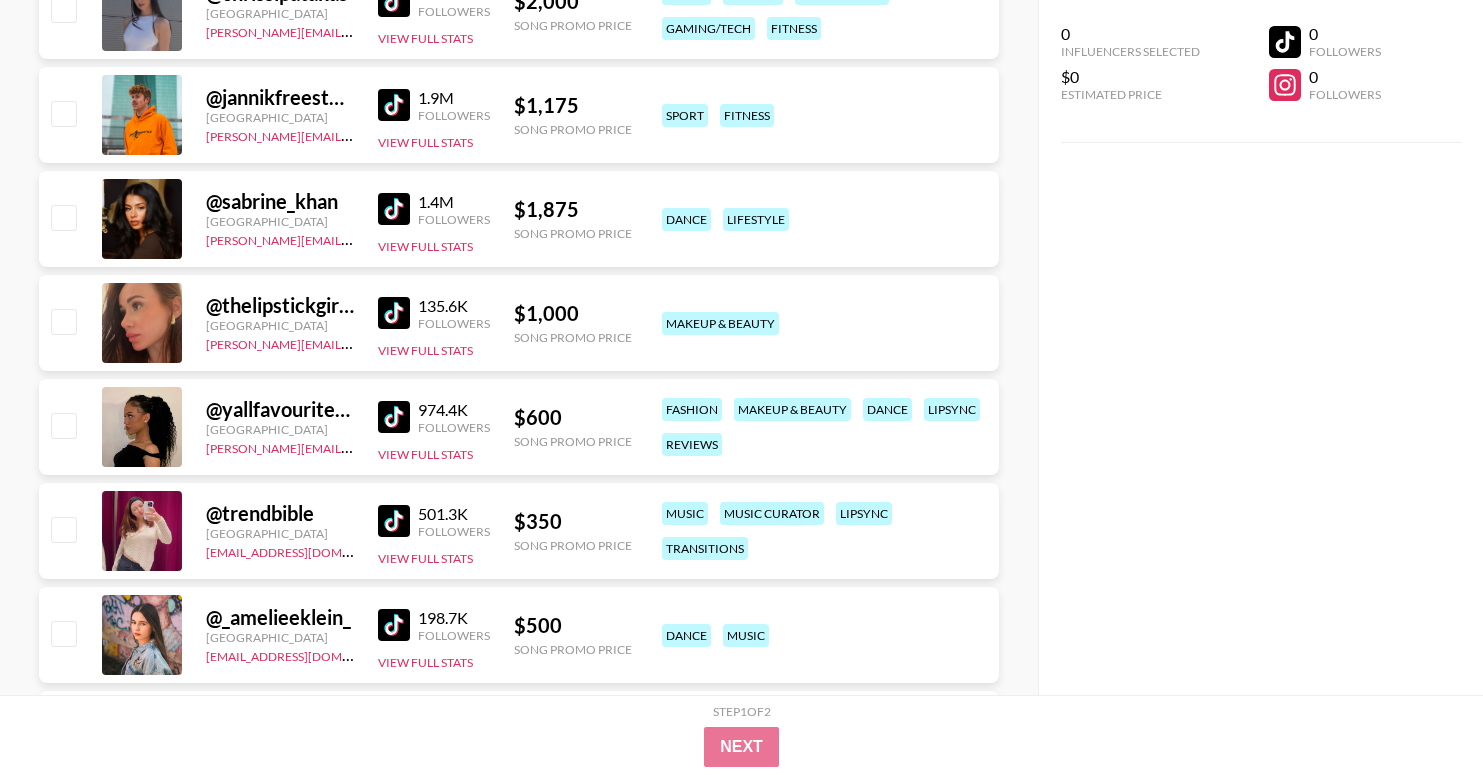 scroll, scrollTop: 3613, scrollLeft: 0, axis: vertical 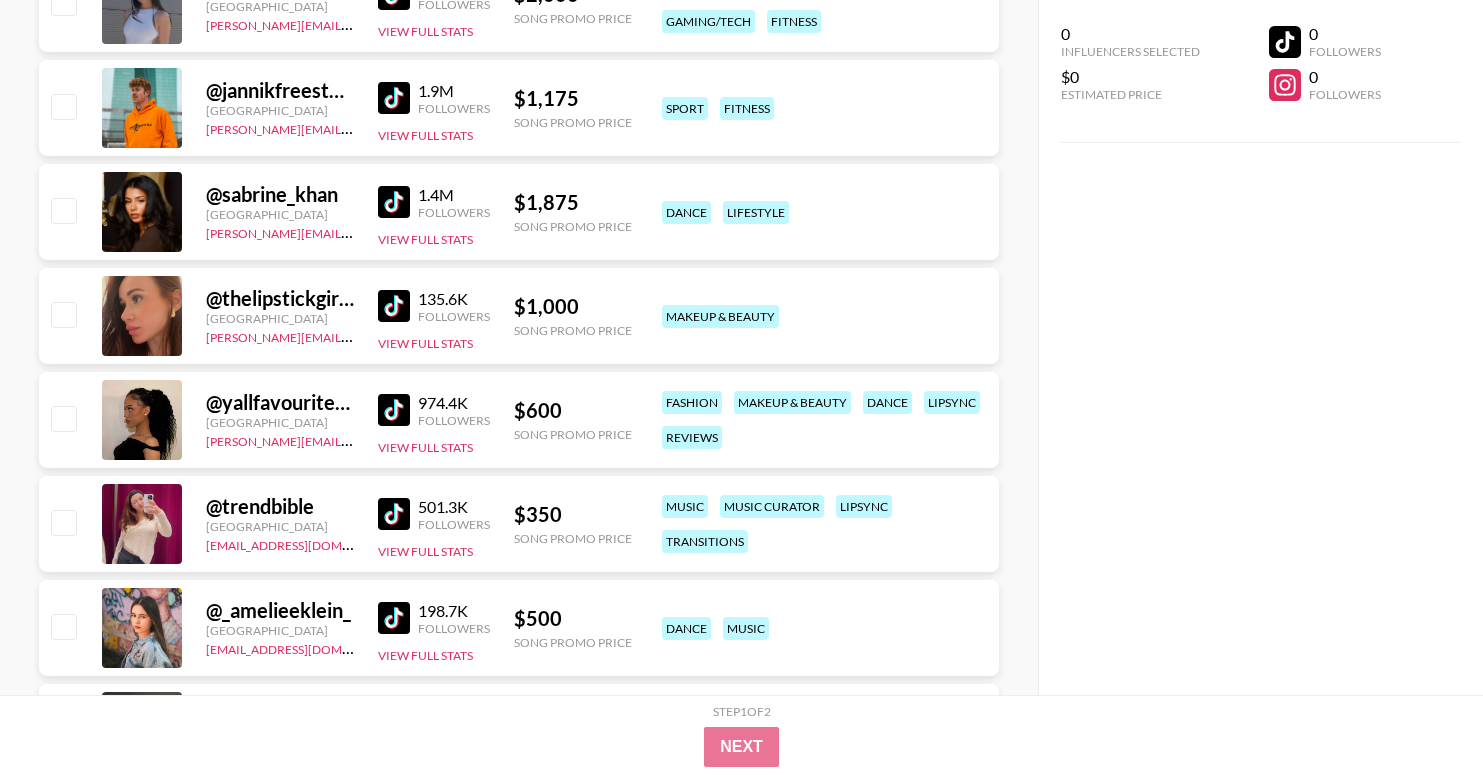 click at bounding box center (394, 514) 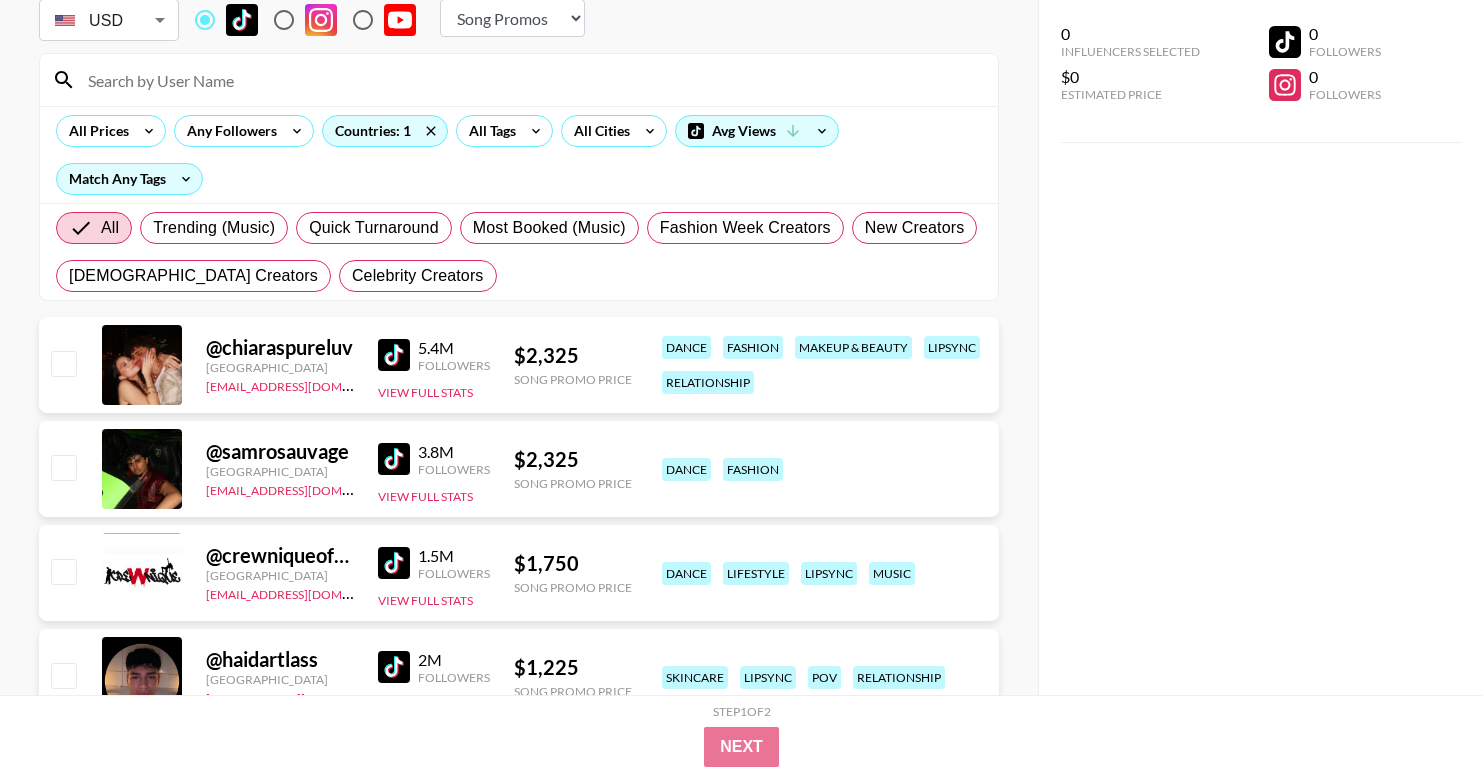 scroll, scrollTop: 0, scrollLeft: 0, axis: both 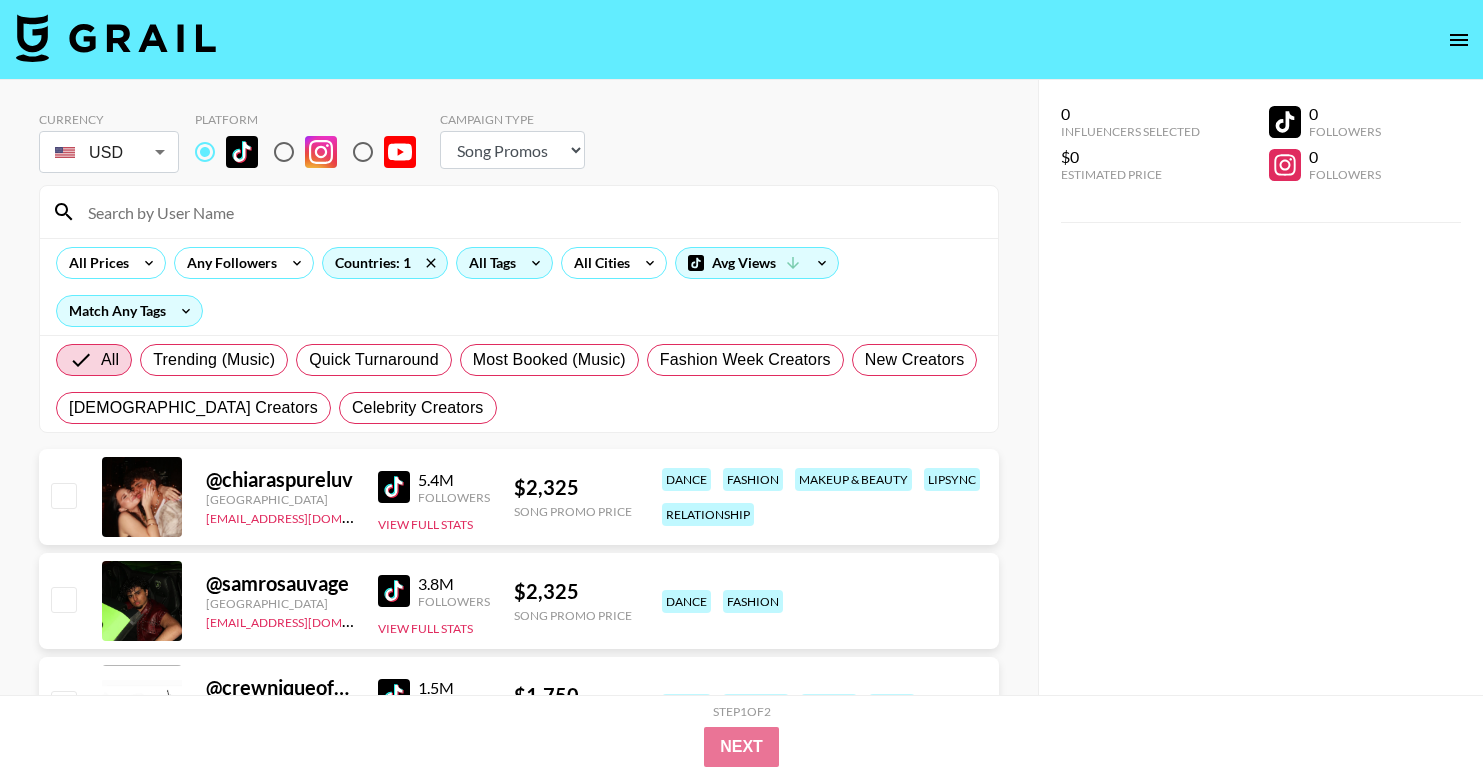 click on "All Tags" at bounding box center [488, 263] 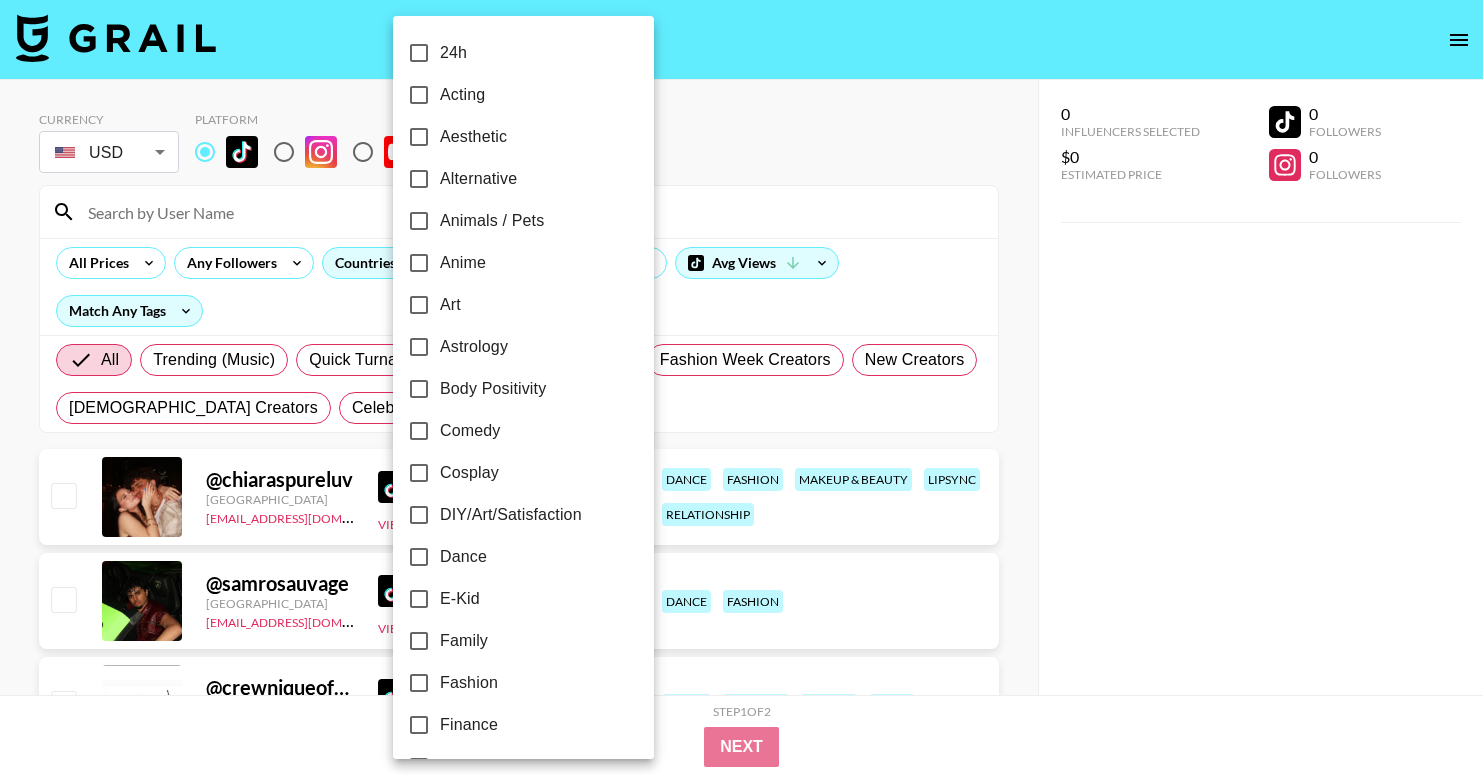 click on "Cosplay" at bounding box center [469, 473] 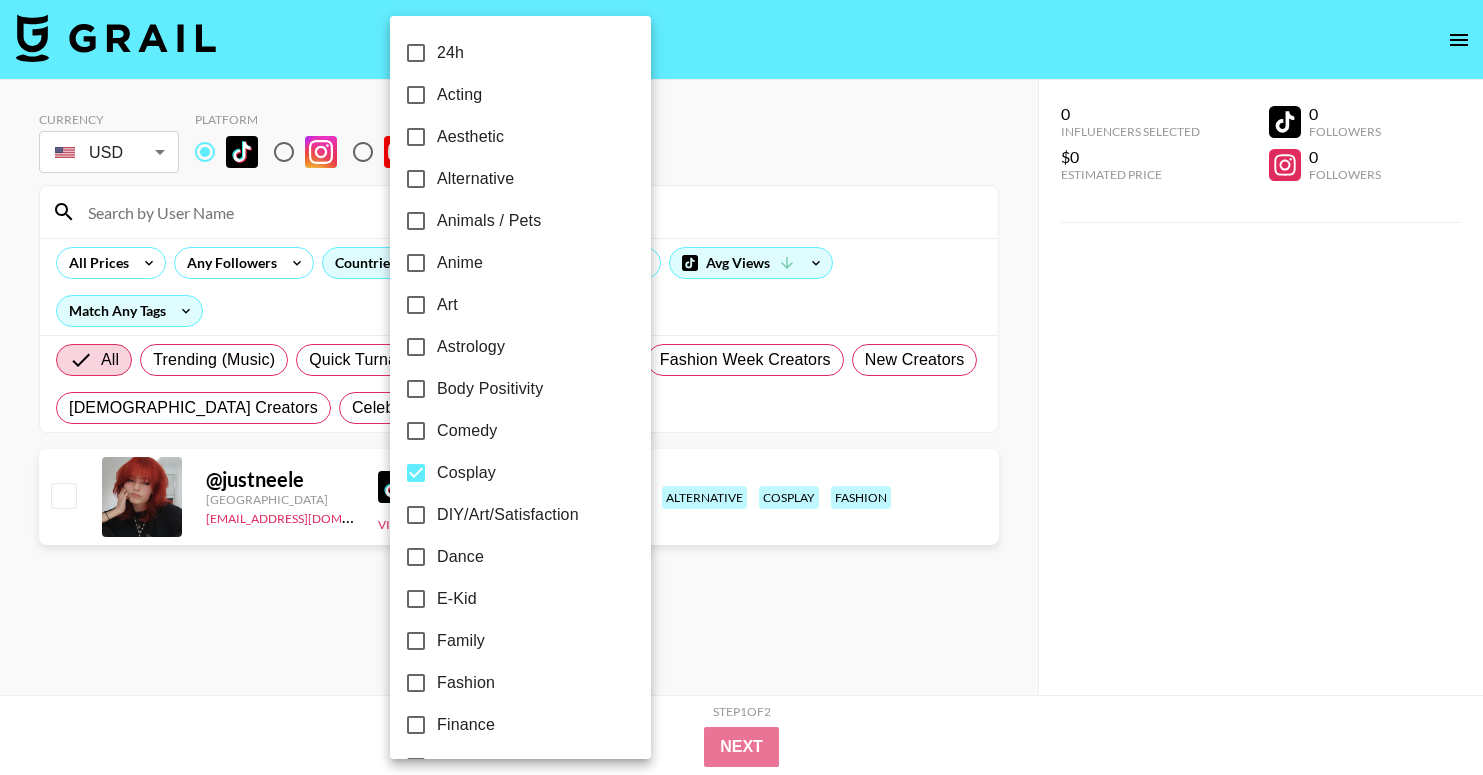 click at bounding box center [741, 387] 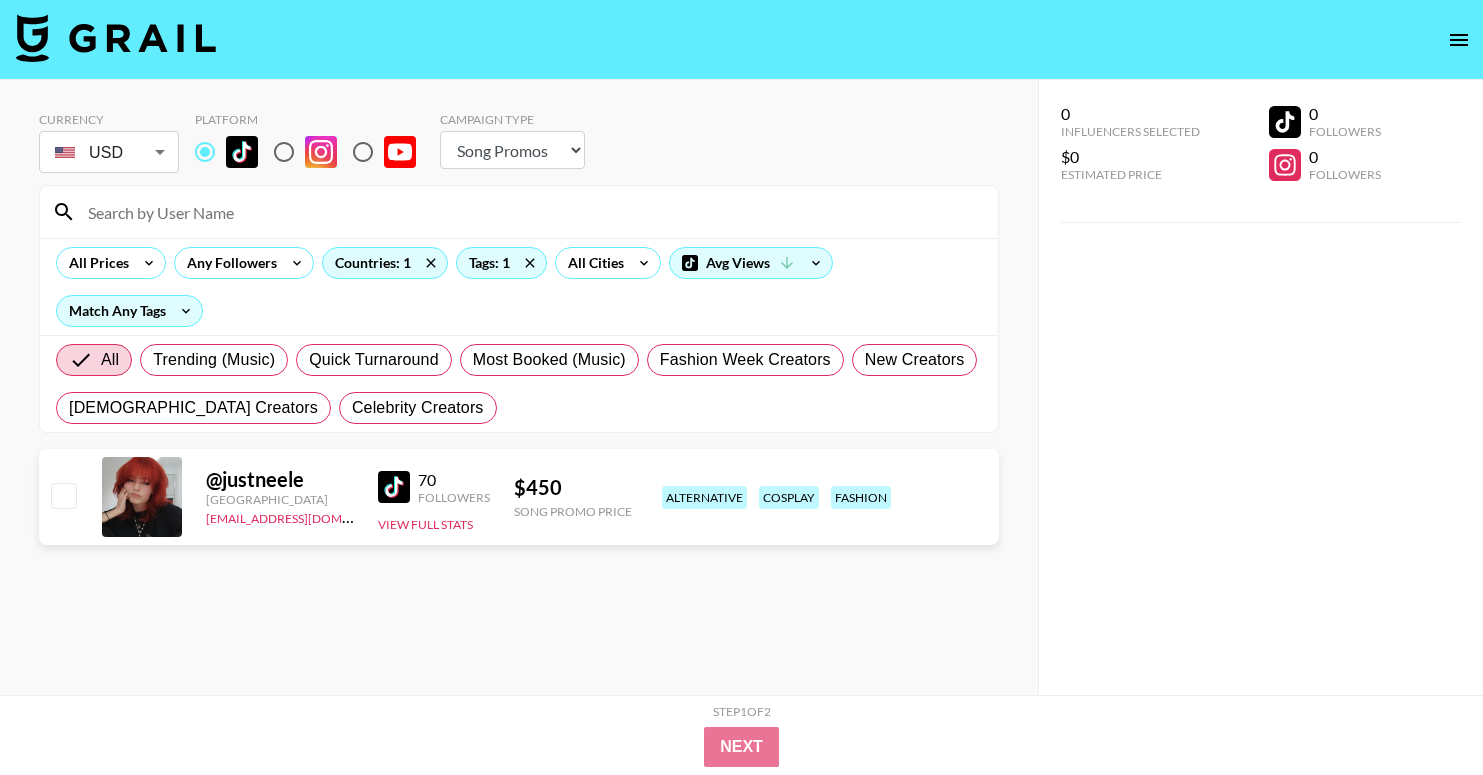 click at bounding box center [394, 487] 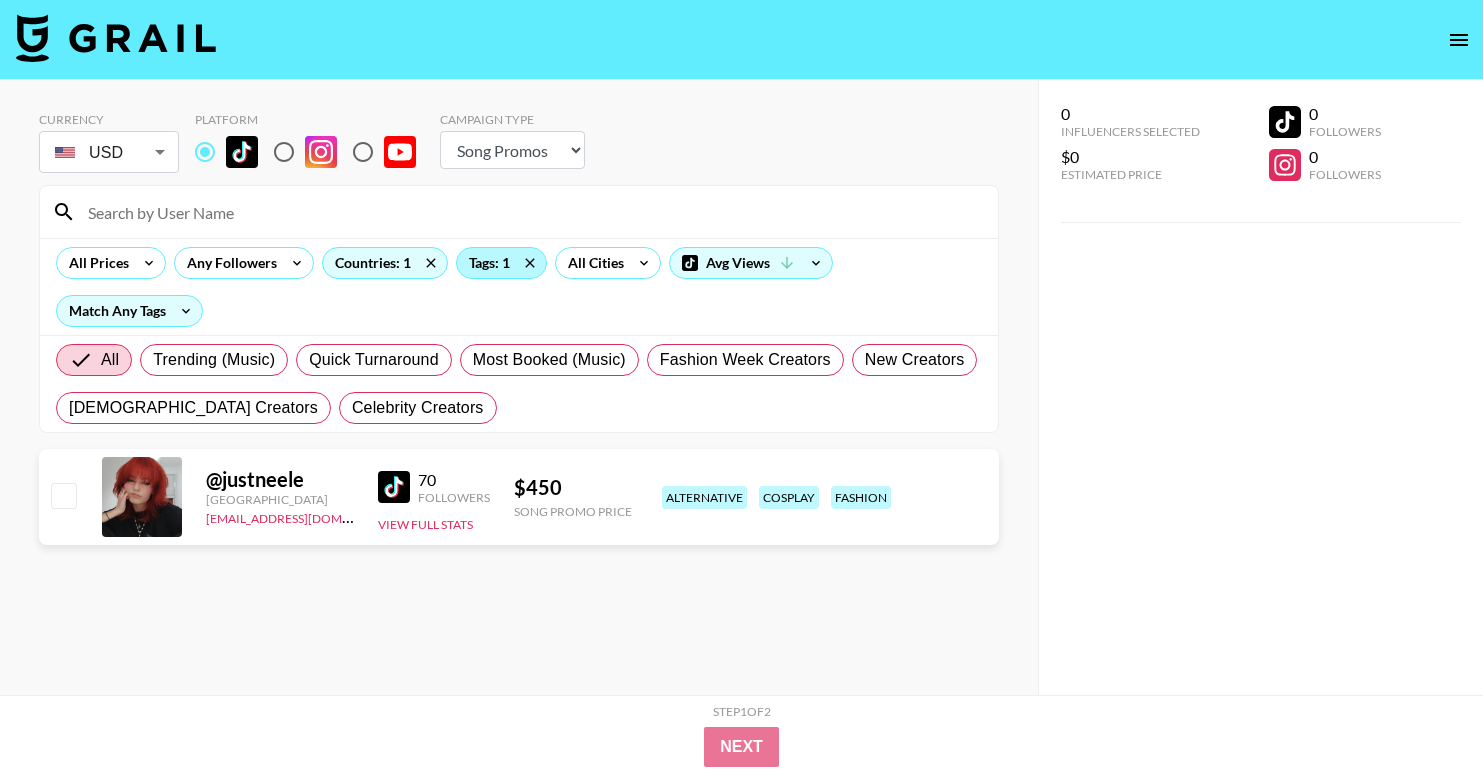 click on "Tags: 1" at bounding box center (501, 263) 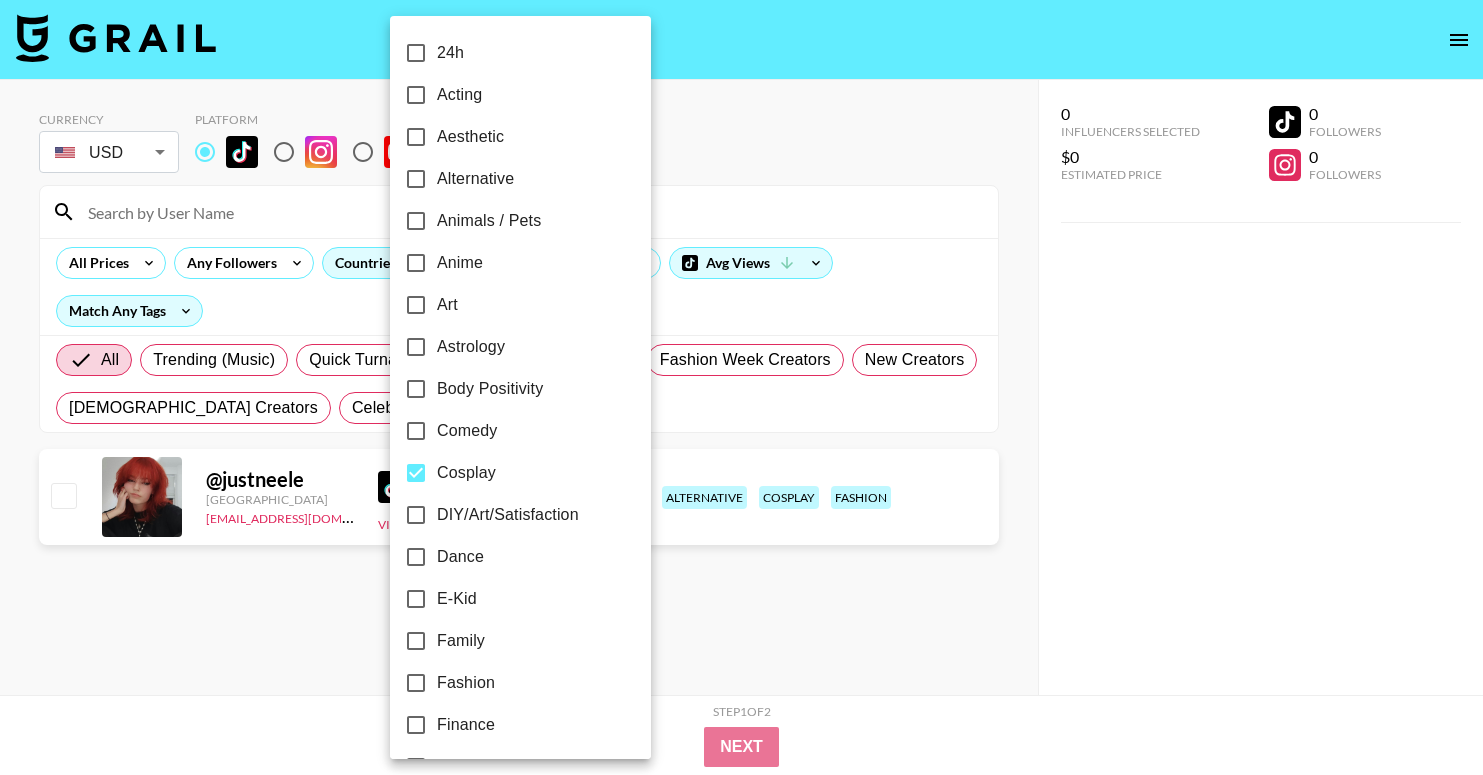 click at bounding box center [741, 387] 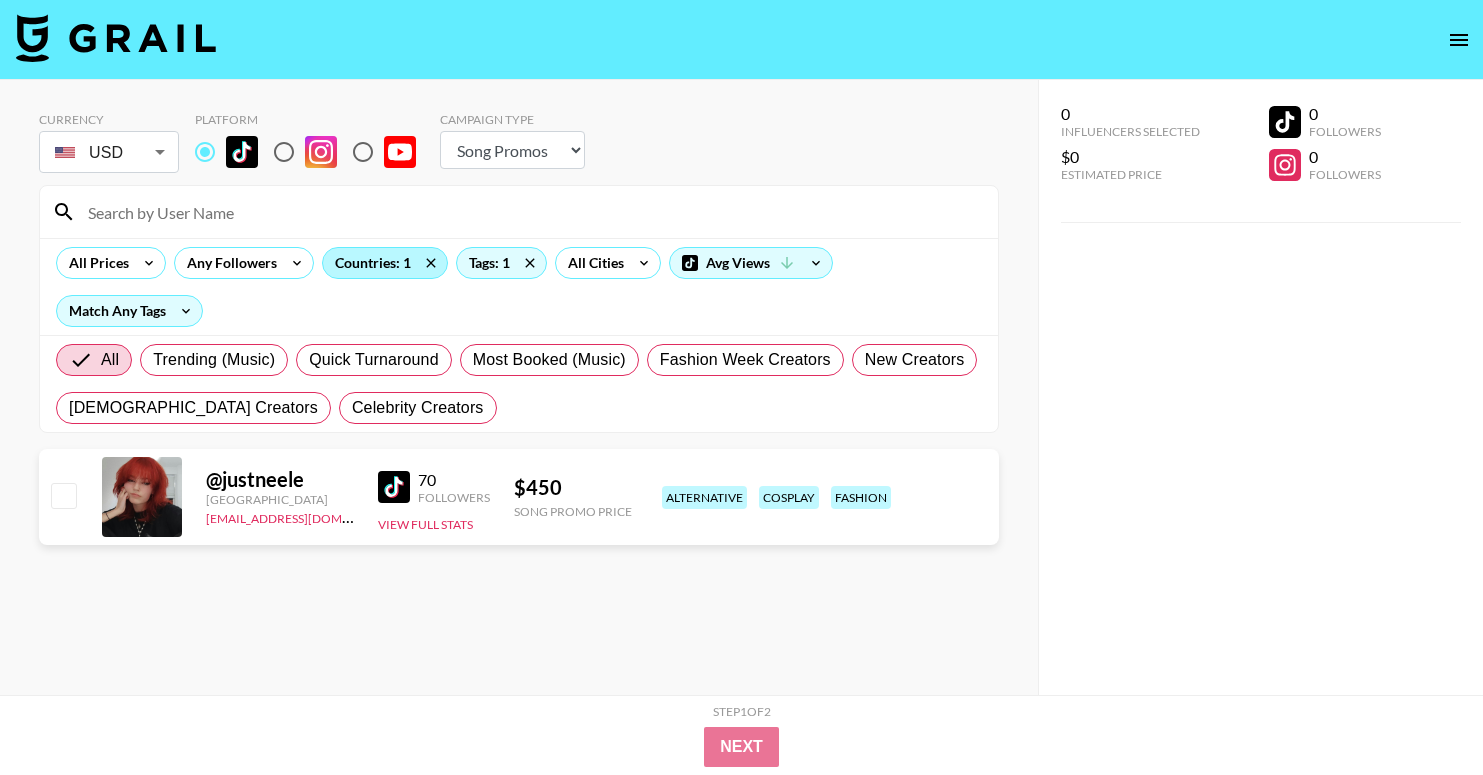 click on "Countries: 1" at bounding box center [385, 263] 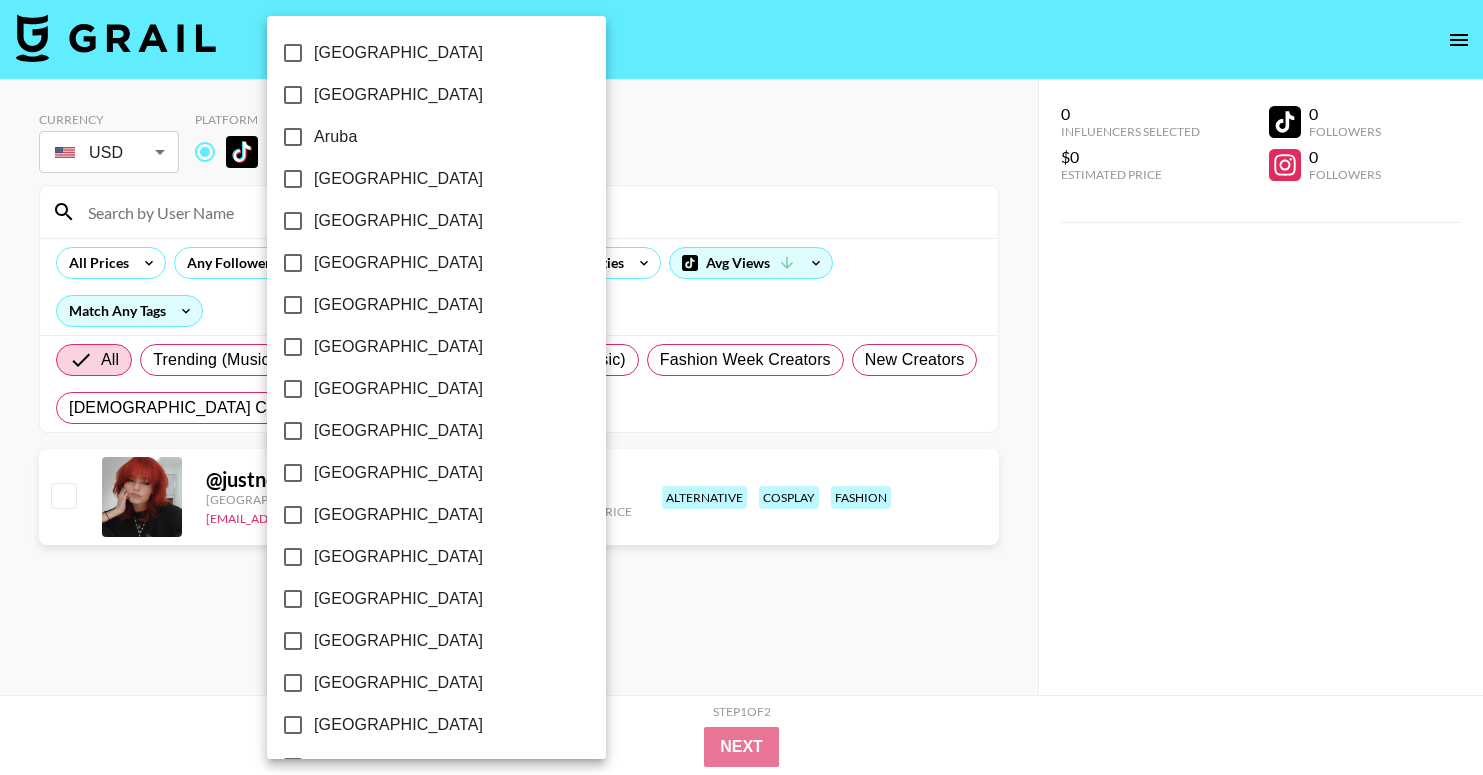 click on "[GEOGRAPHIC_DATA]" at bounding box center (423, 347) 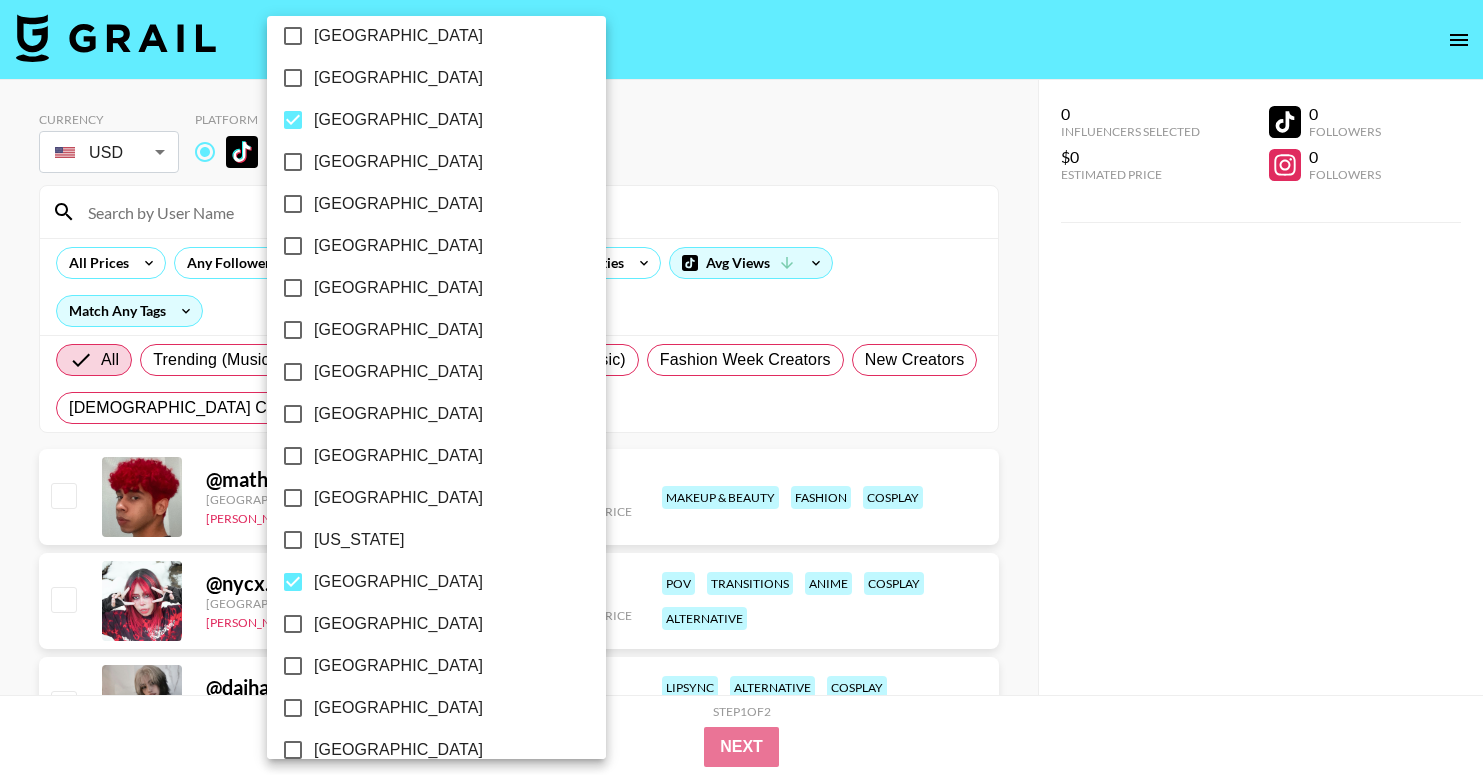 scroll, scrollTop: 255, scrollLeft: 0, axis: vertical 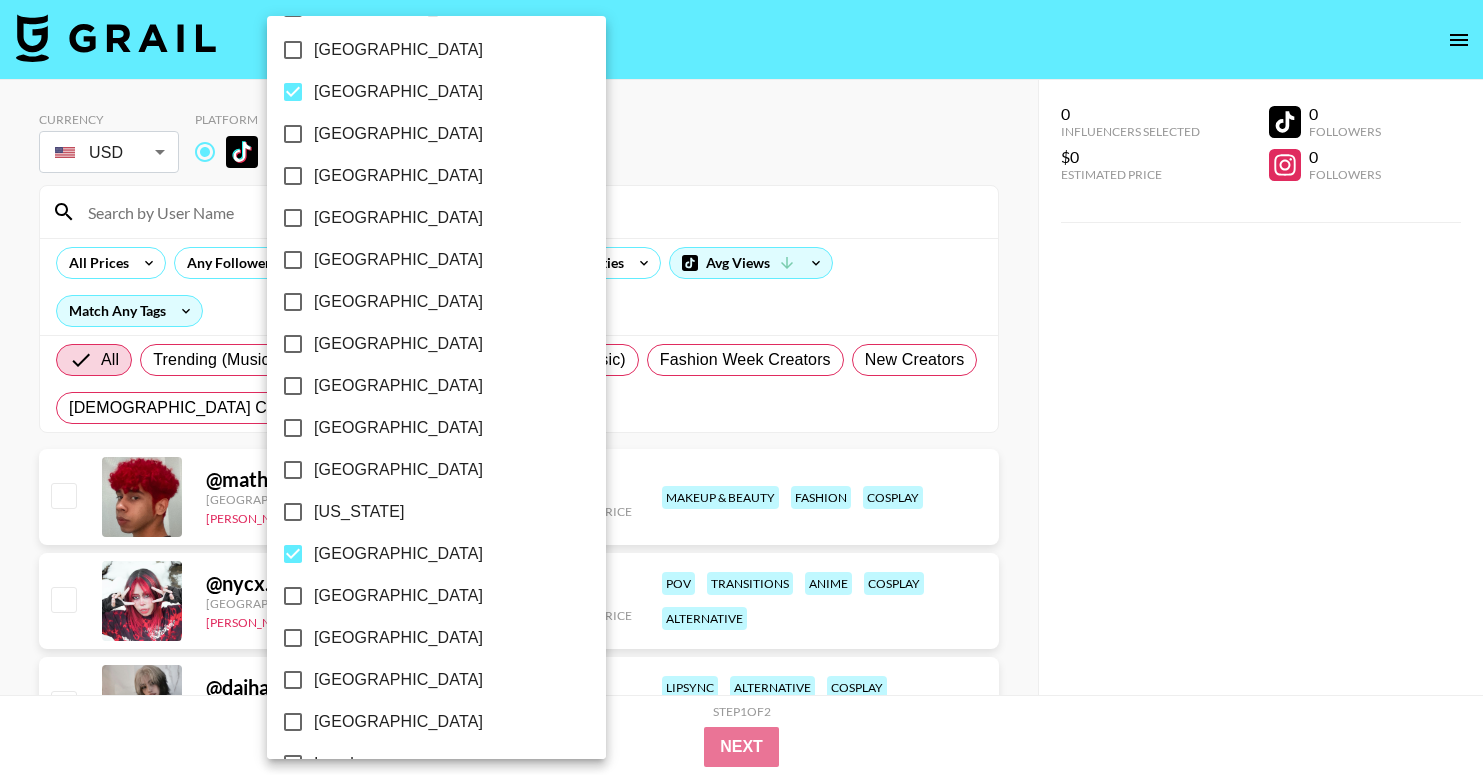 click on "[GEOGRAPHIC_DATA]" at bounding box center (398, 554) 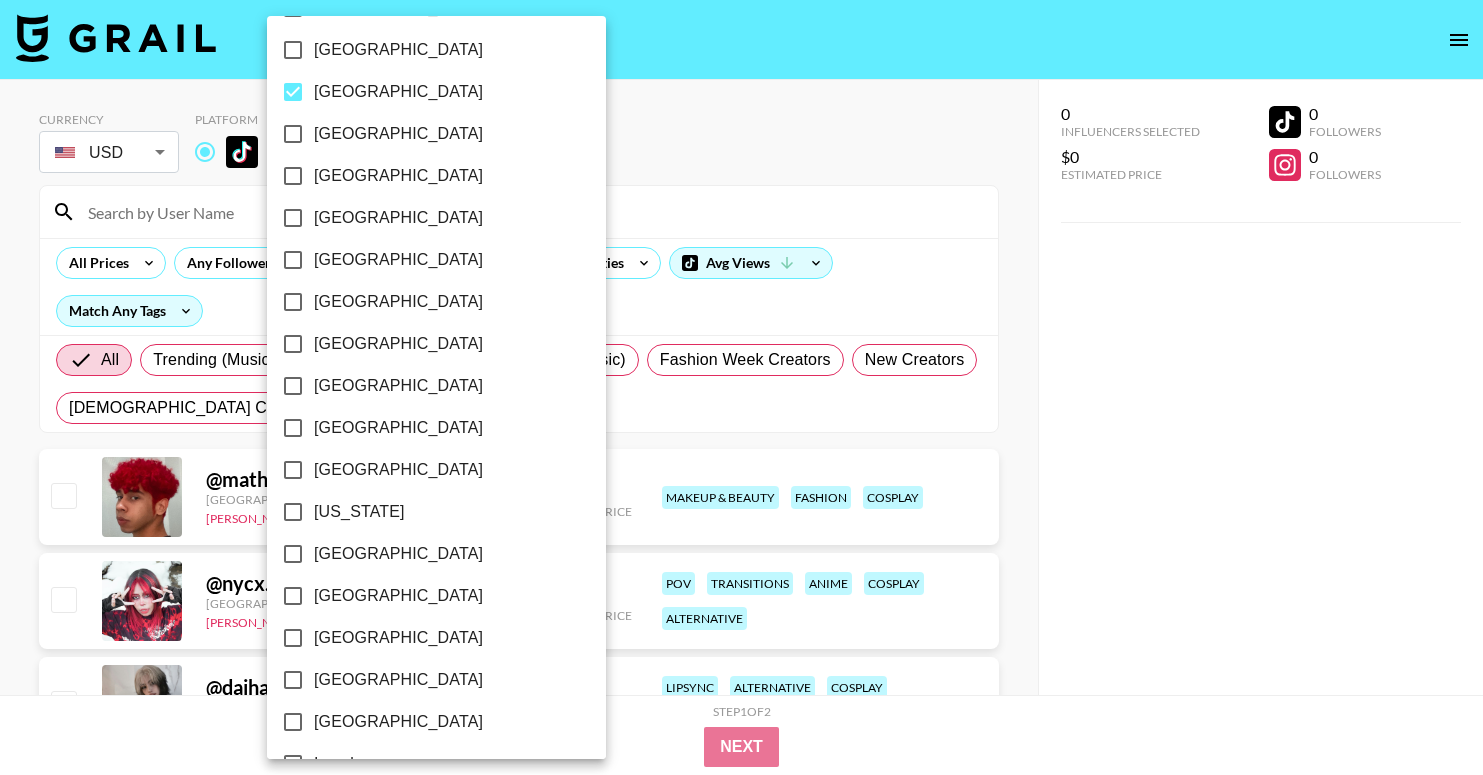 click at bounding box center [741, 387] 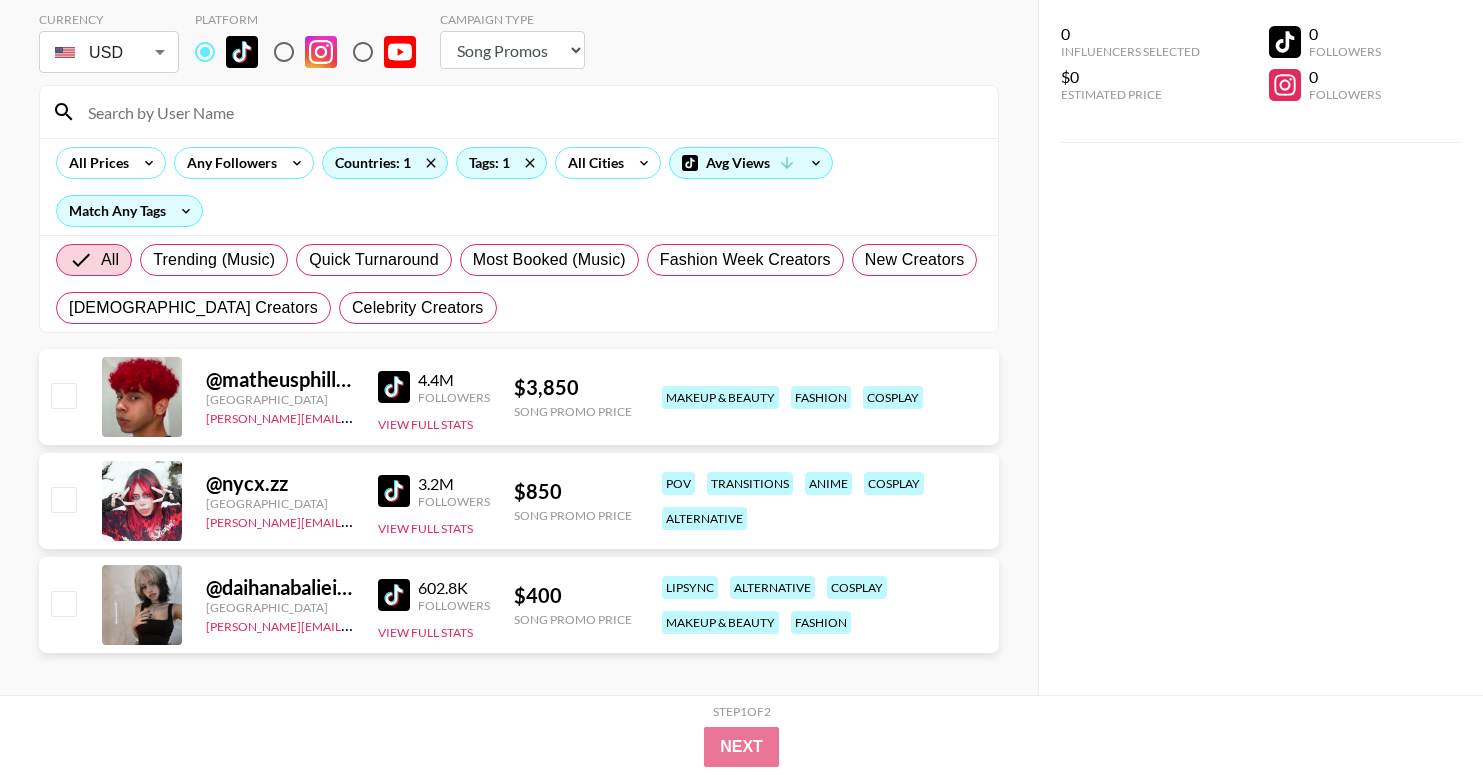scroll, scrollTop: 114, scrollLeft: 0, axis: vertical 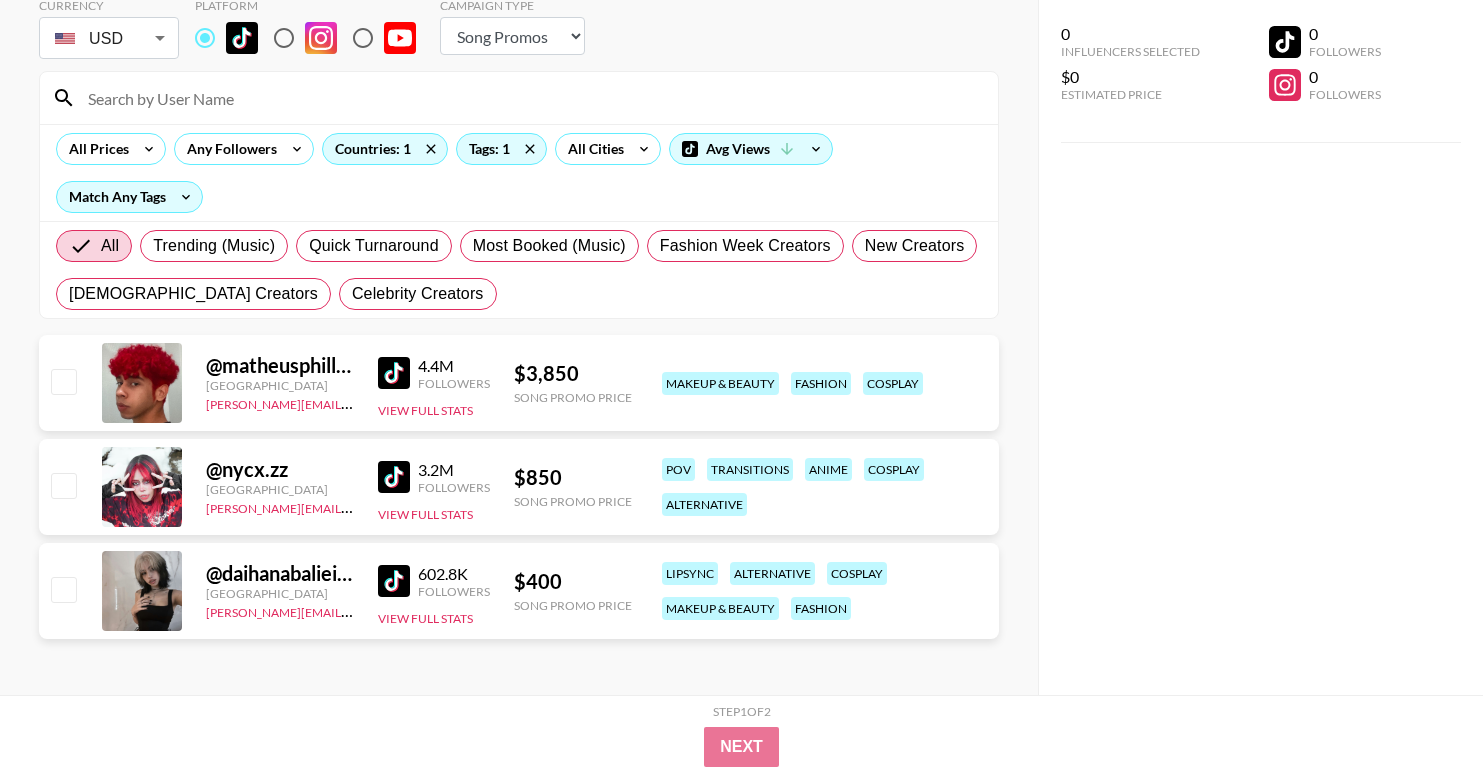 click at bounding box center (394, 581) 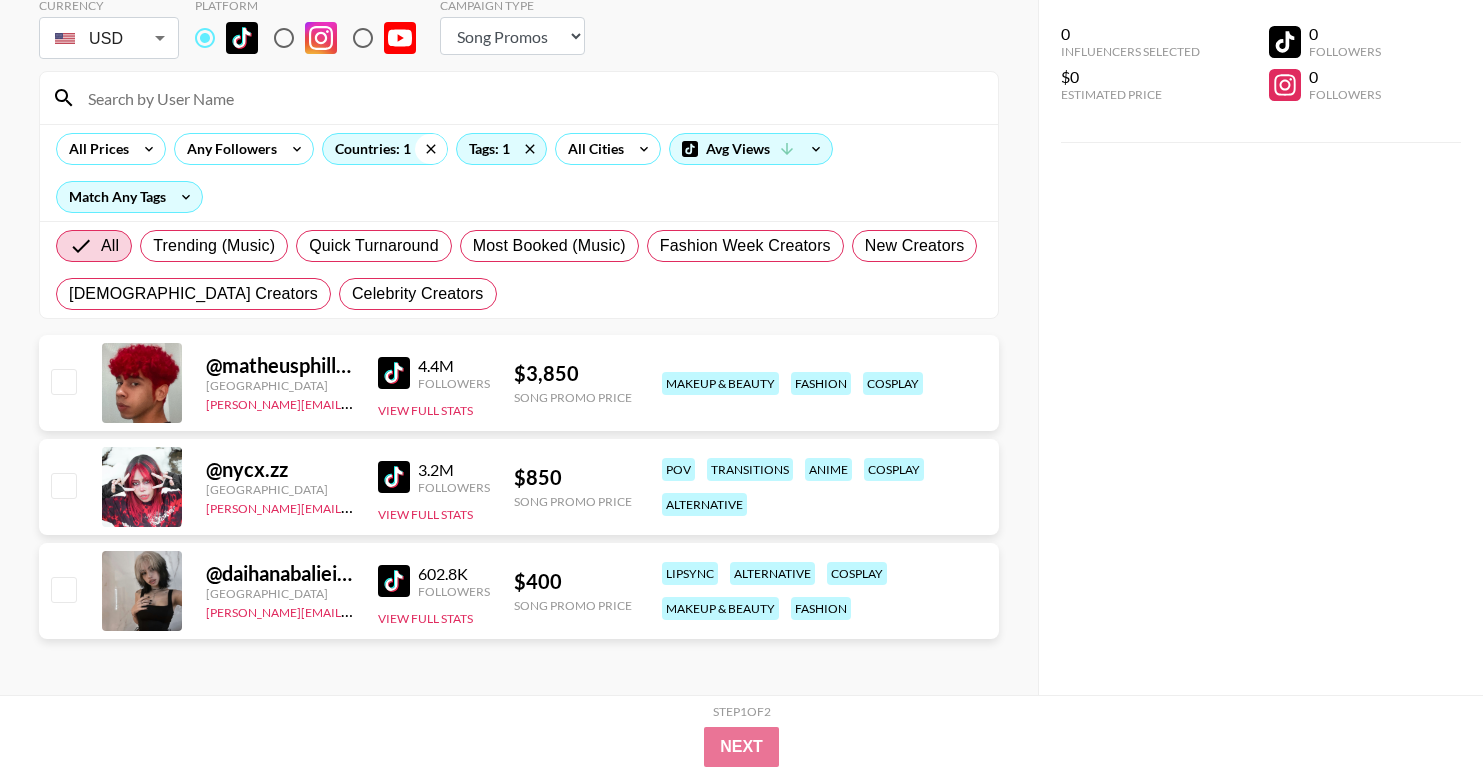 click 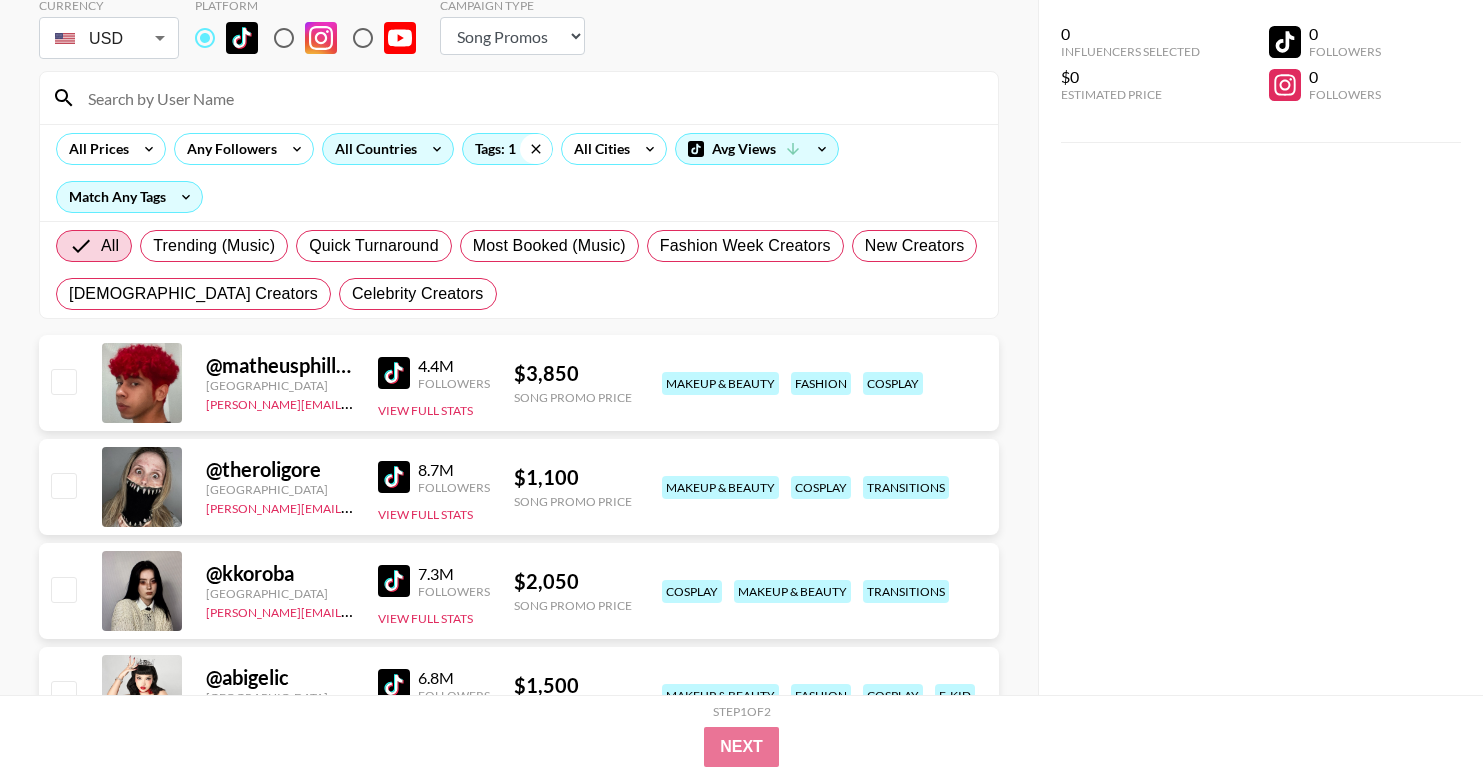 click 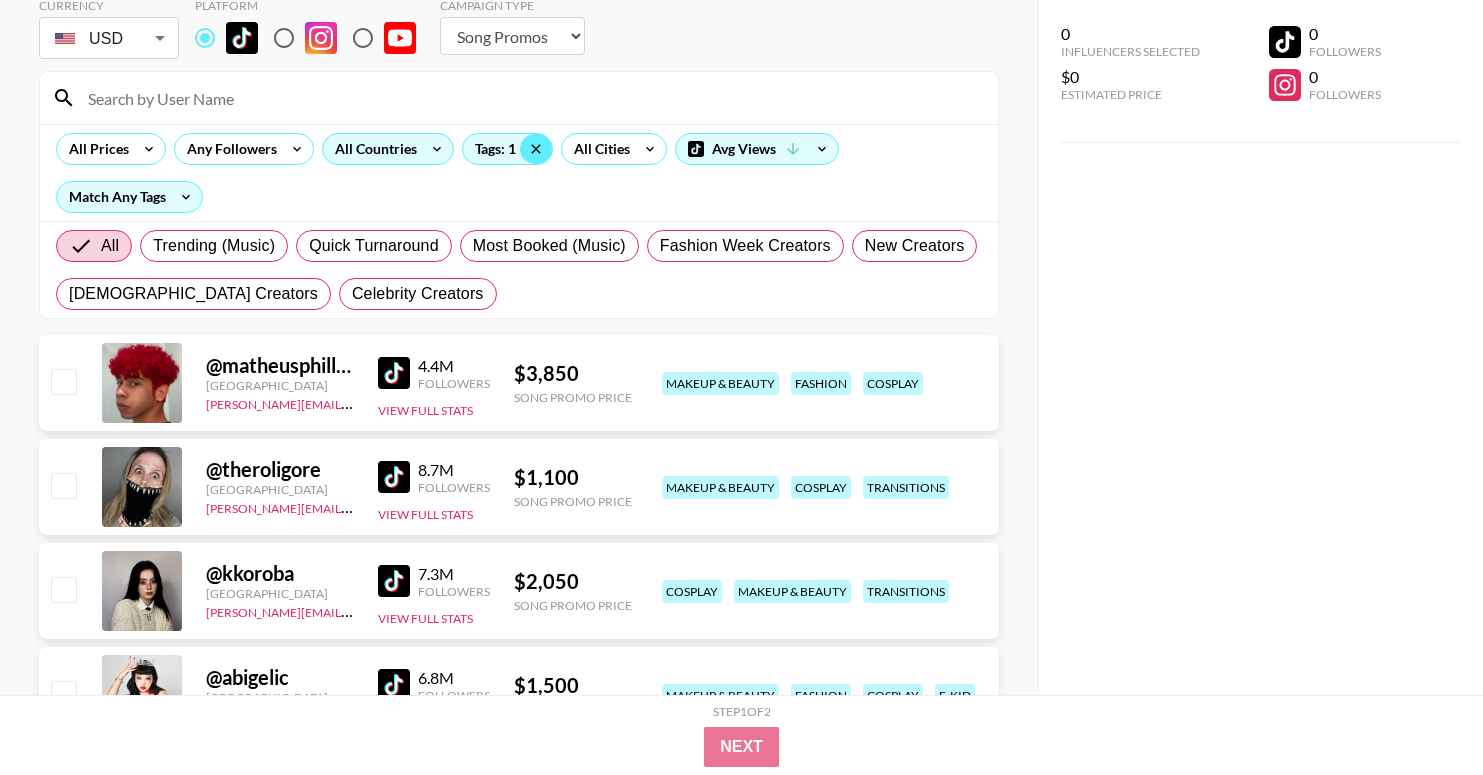 click at bounding box center [531, 98] 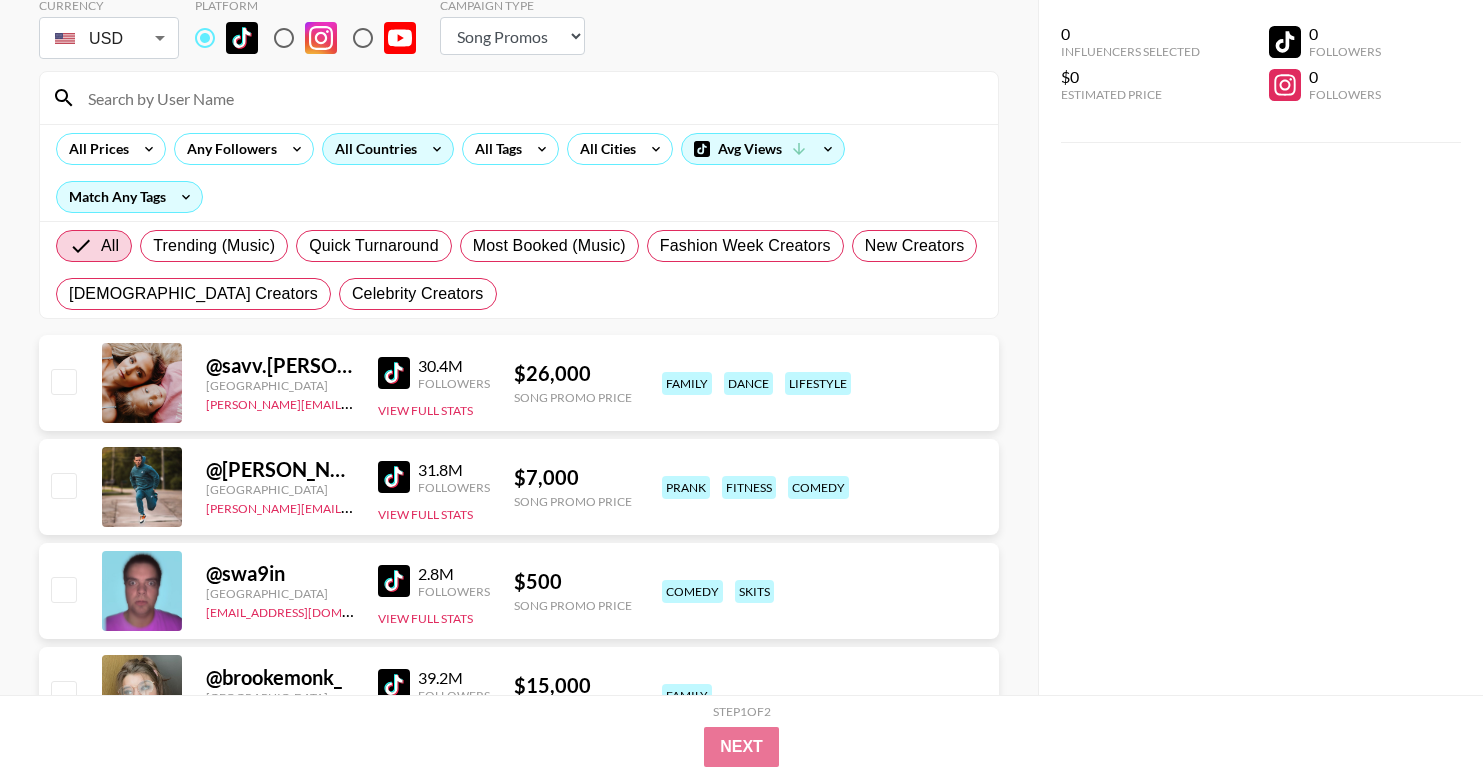 paste on "@daihanabalieiro" 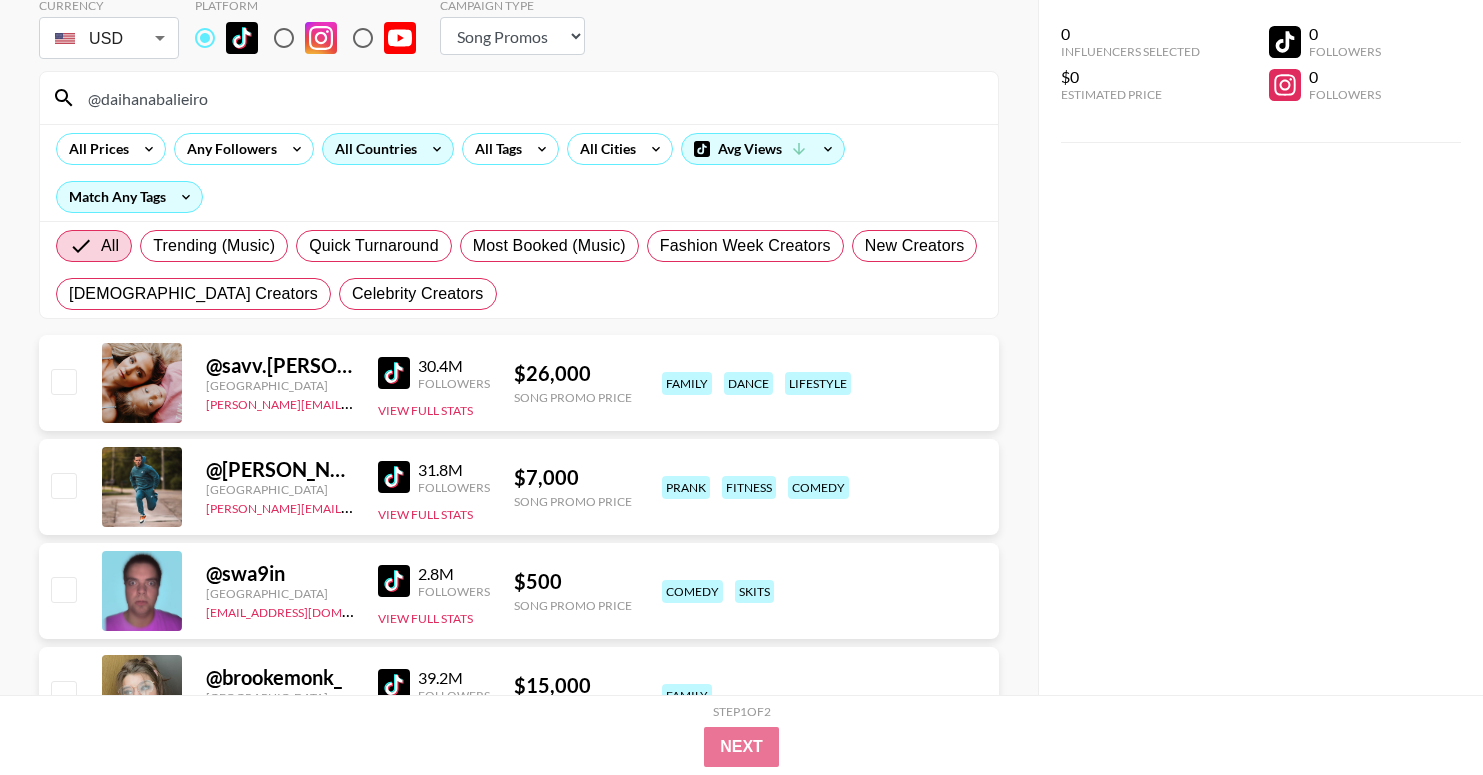 scroll, scrollTop: 80, scrollLeft: 0, axis: vertical 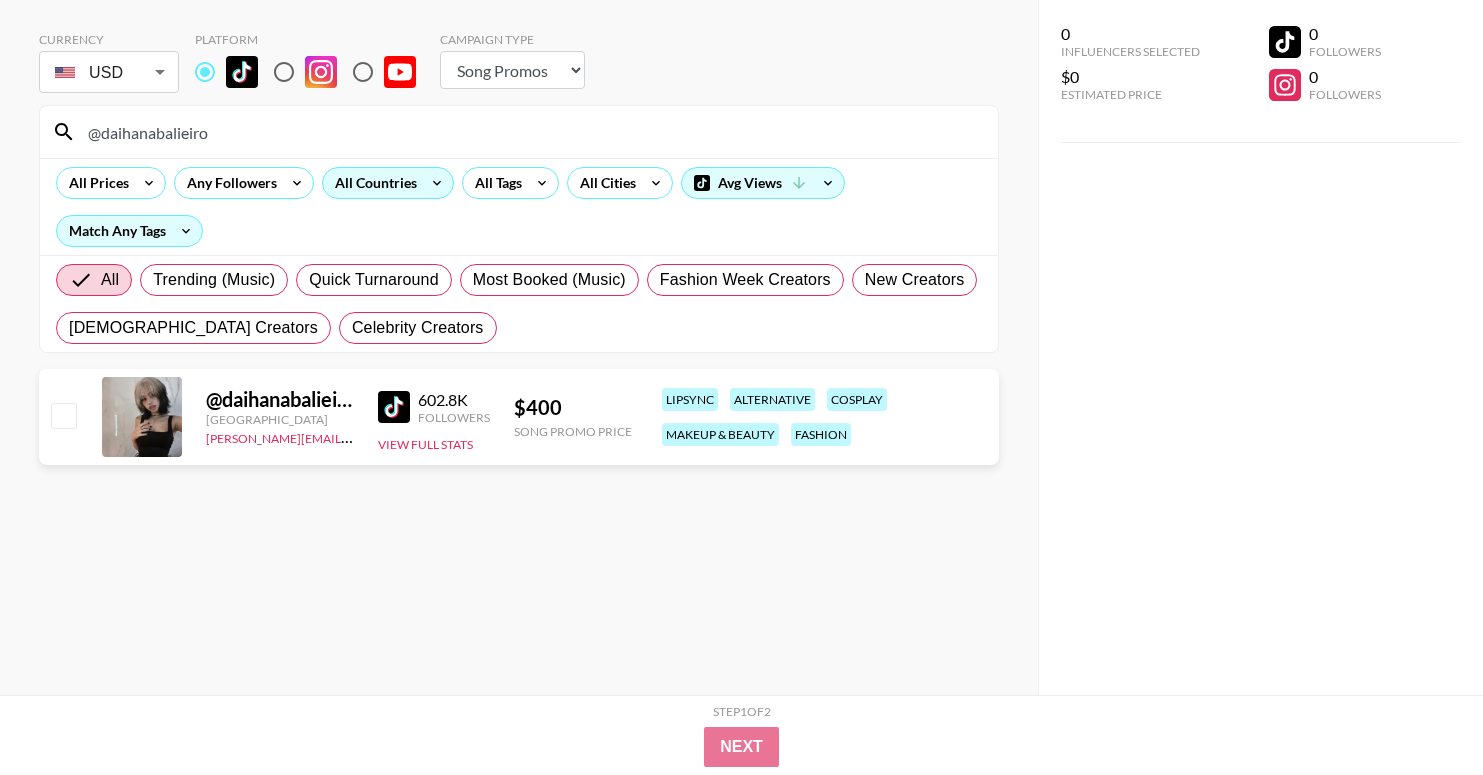 drag, startPoint x: 272, startPoint y: 125, endPoint x: 35, endPoint y: 124, distance: 237.0021 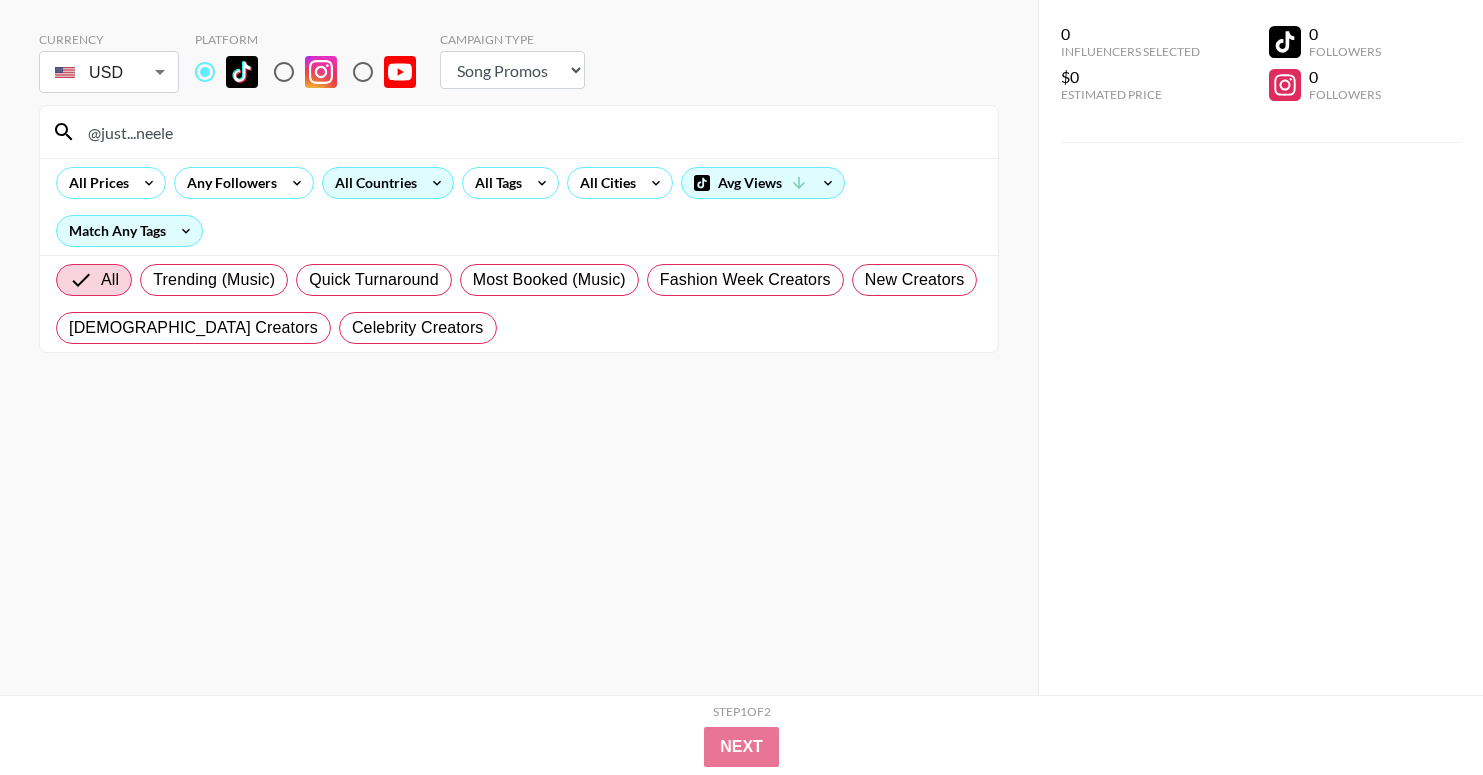 drag, startPoint x: 165, startPoint y: 135, endPoint x: 66, endPoint y: 134, distance: 99.00505 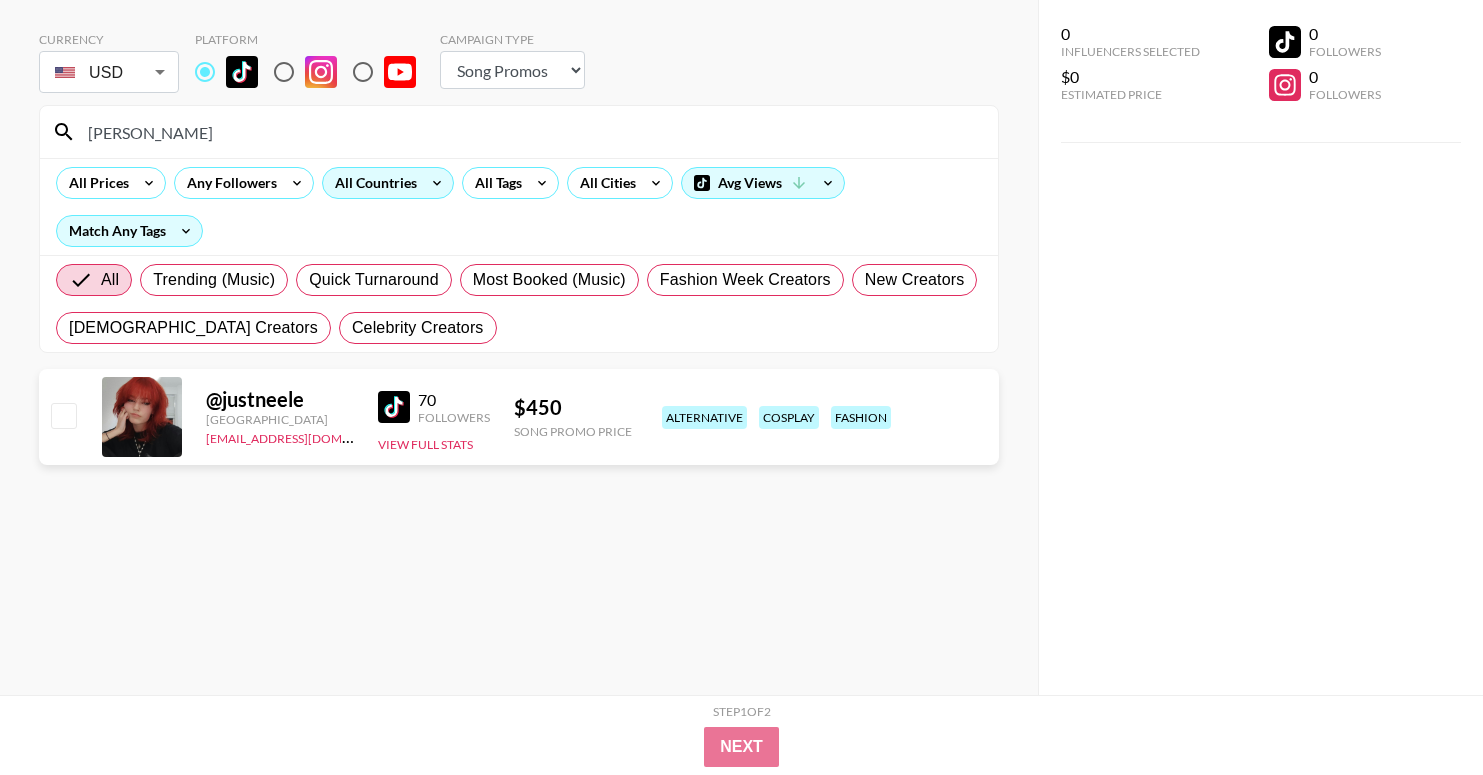scroll, scrollTop: 80, scrollLeft: 0, axis: vertical 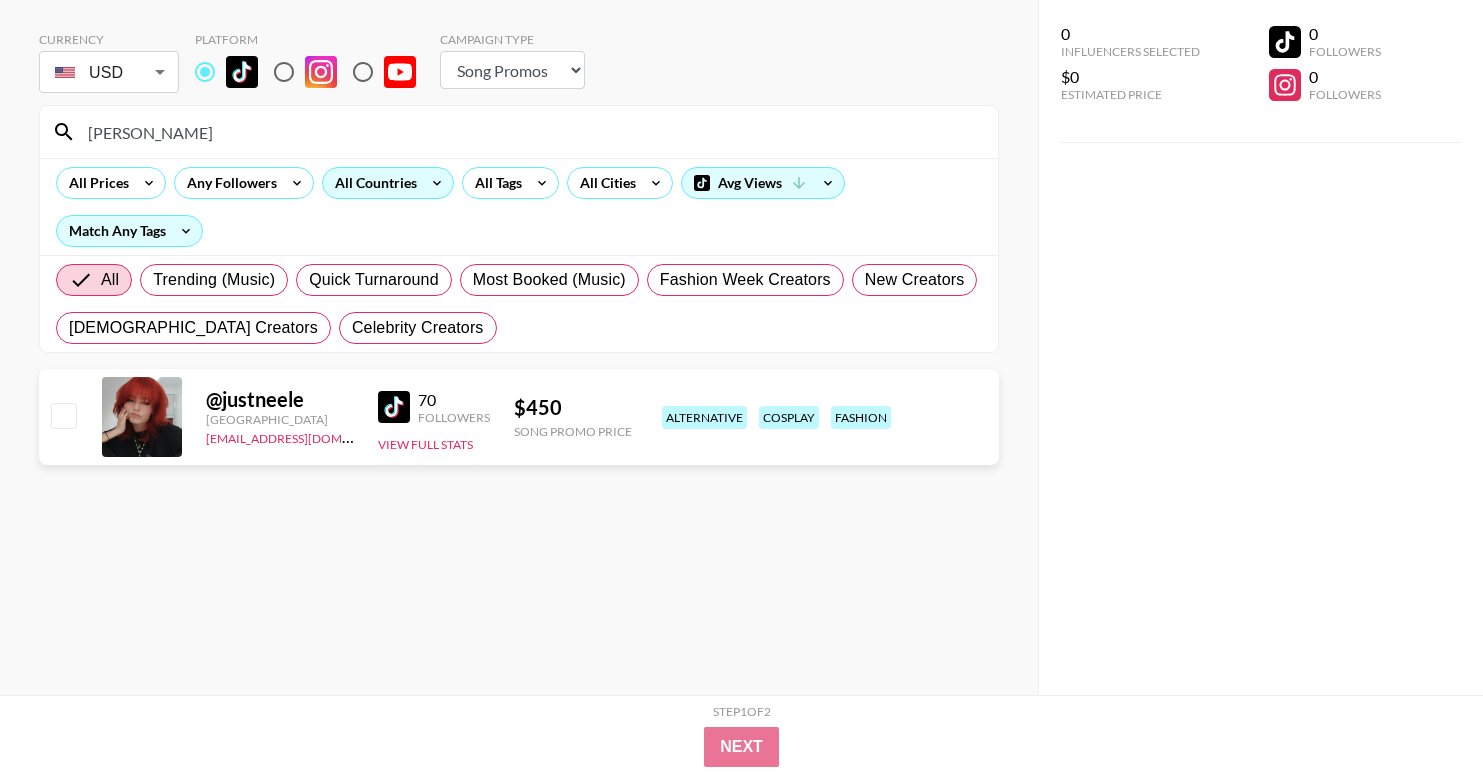 drag, startPoint x: 190, startPoint y: 129, endPoint x: 34, endPoint y: 124, distance: 156.08011 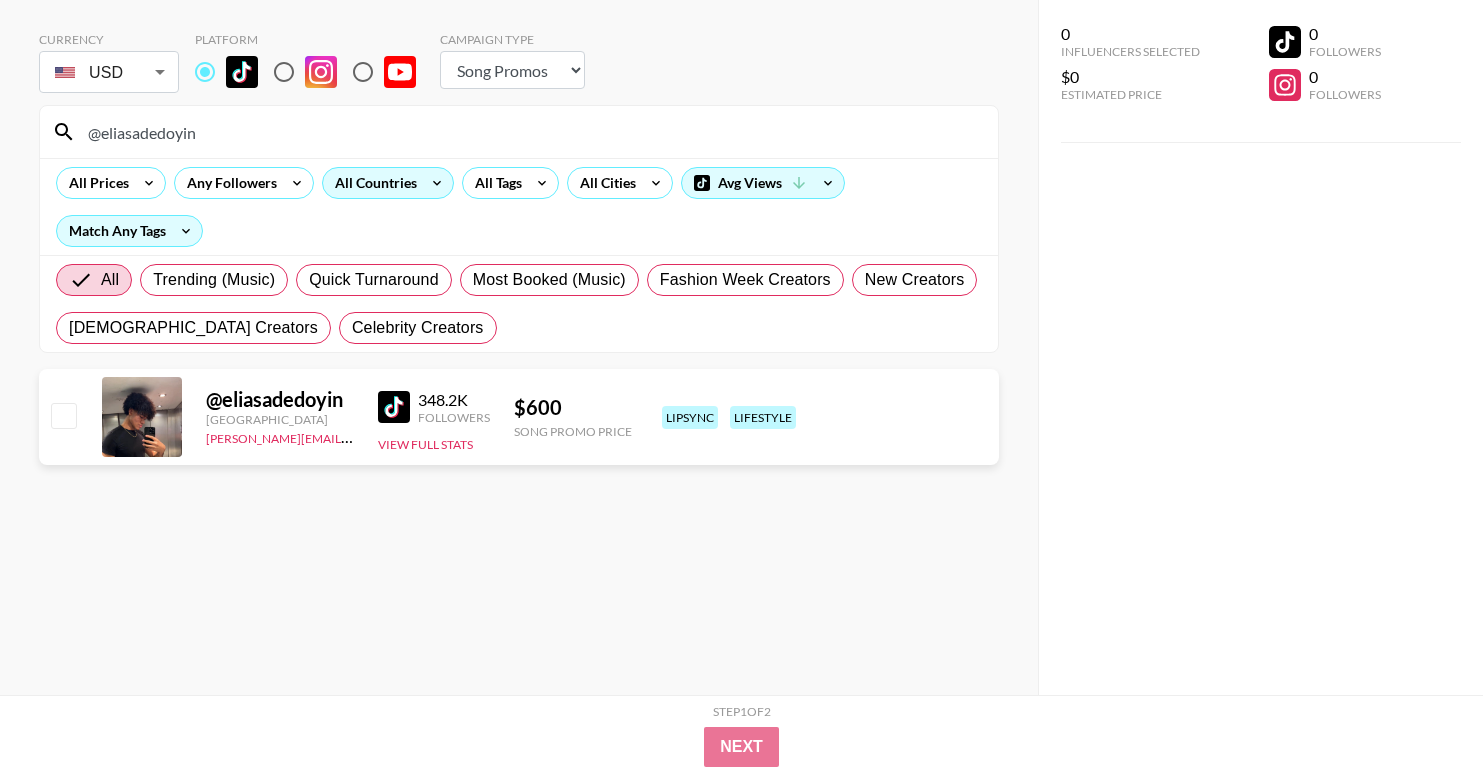 drag, startPoint x: 198, startPoint y: 134, endPoint x: 23, endPoint y: 133, distance: 175.00285 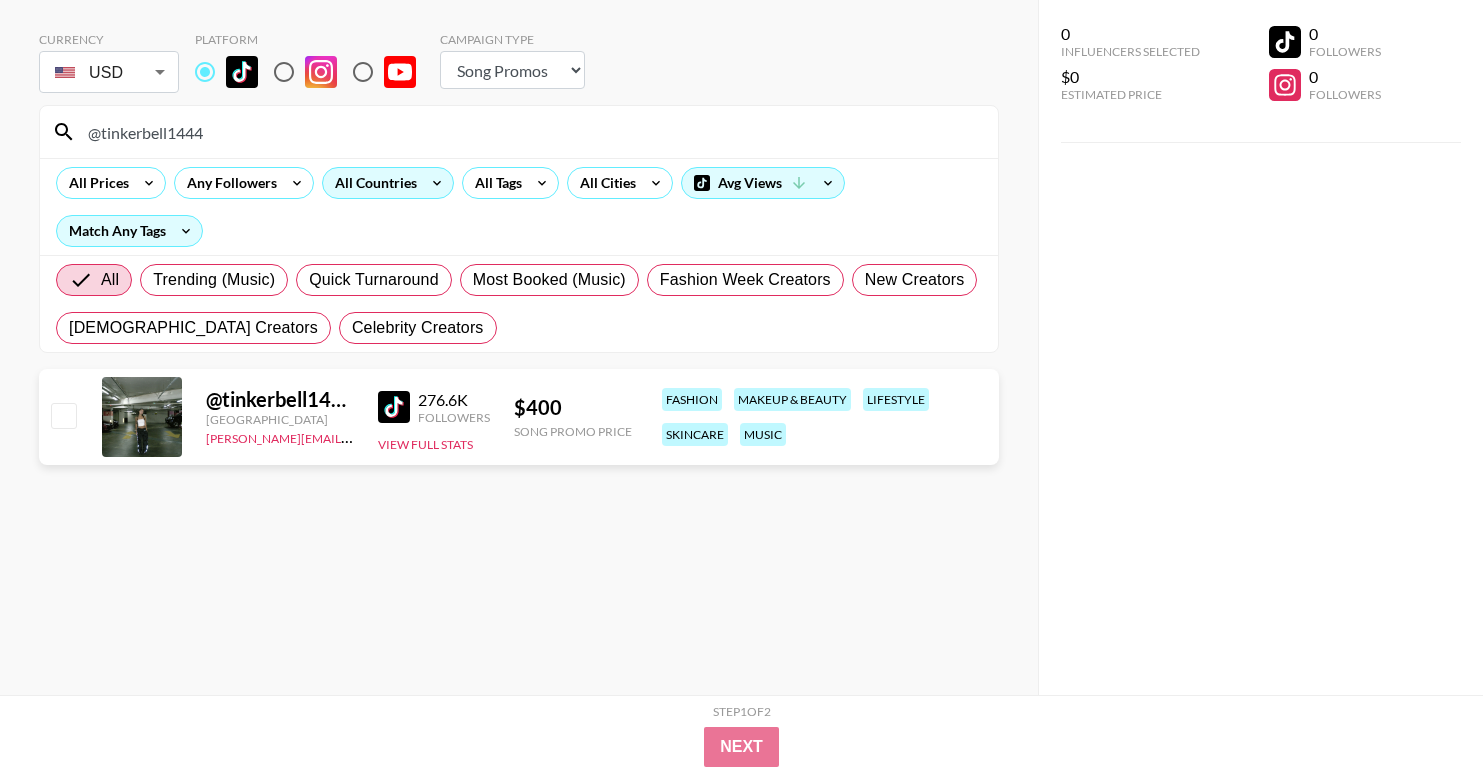 drag, startPoint x: 415, startPoint y: 121, endPoint x: -14, endPoint y: 117, distance: 429.01865 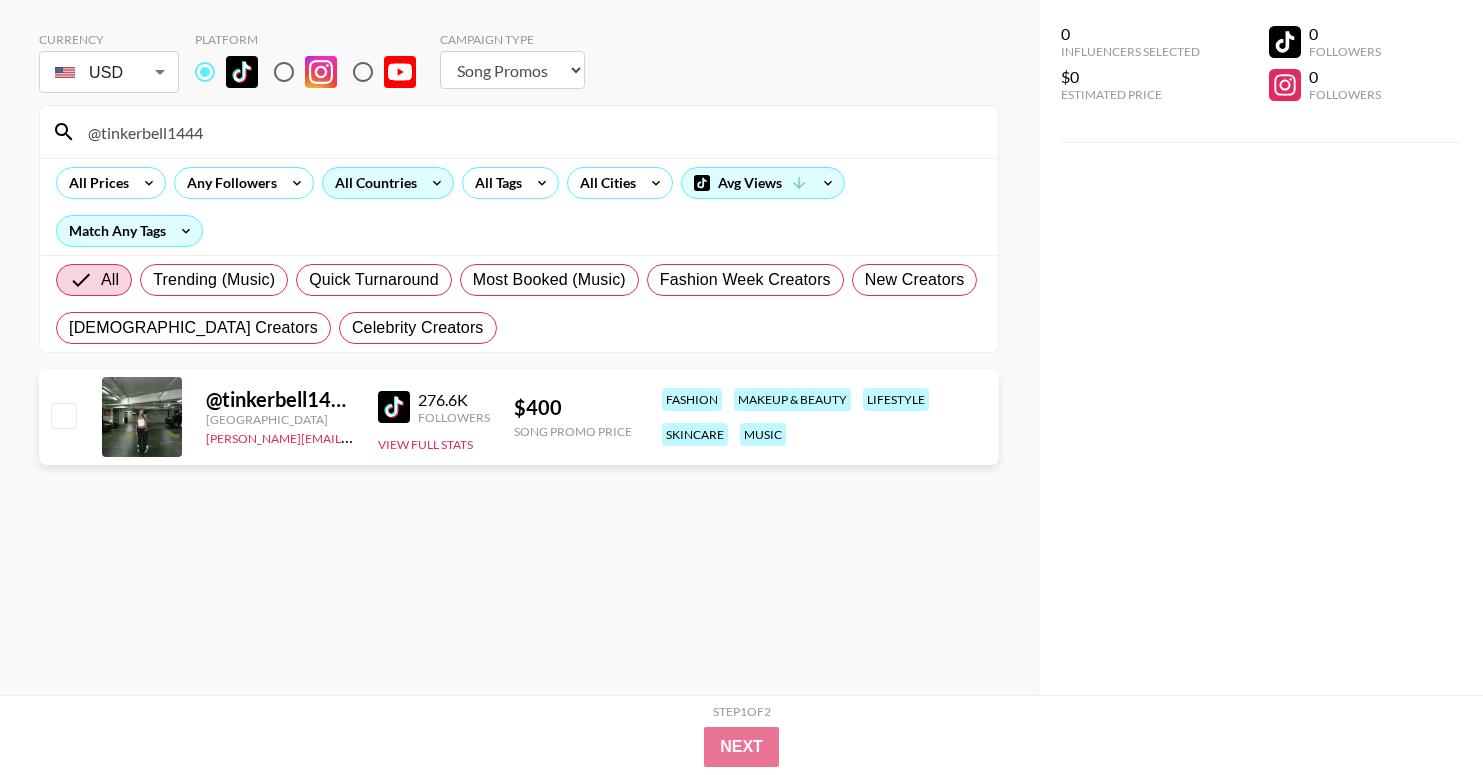 drag, startPoint x: 92, startPoint y: 127, endPoint x: 15, endPoint y: 127, distance: 77 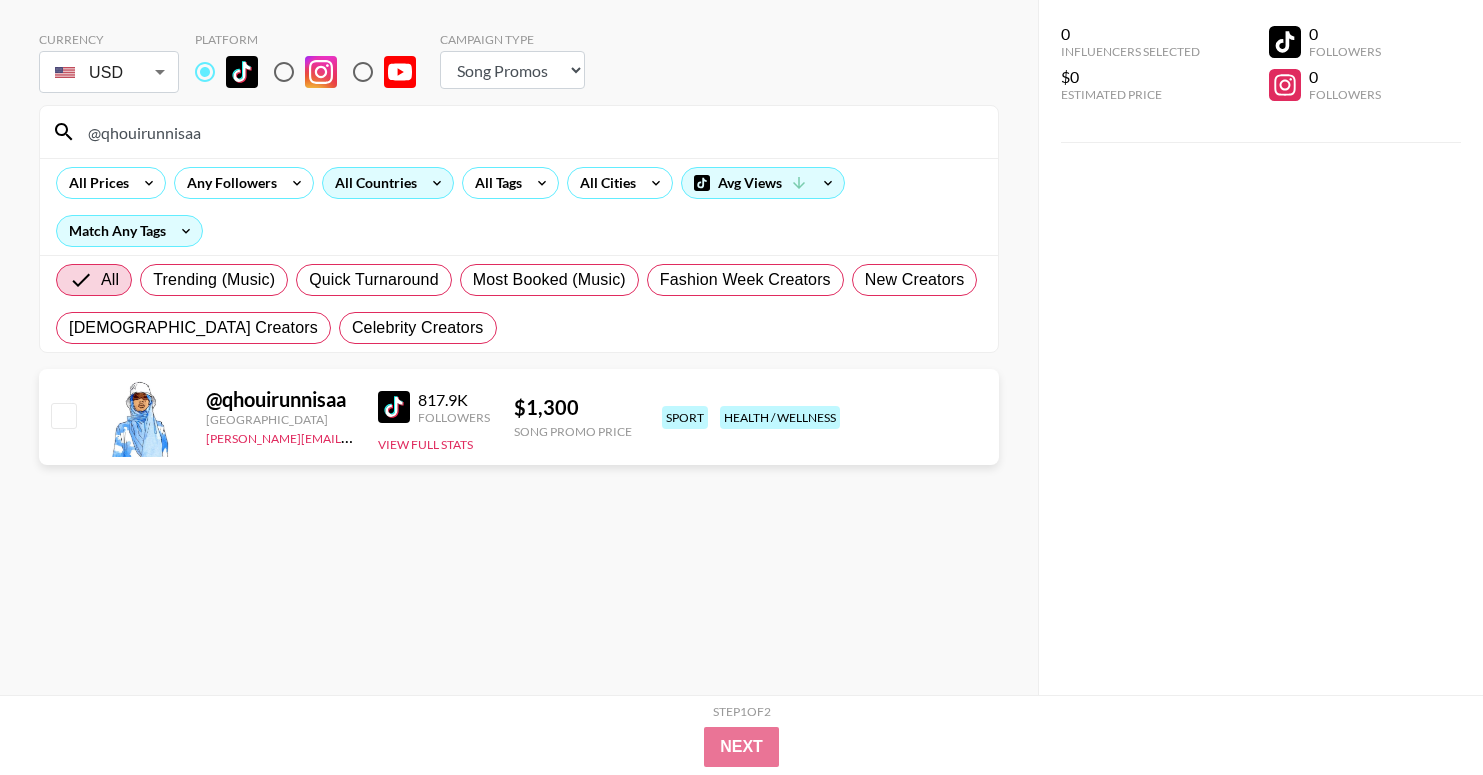 drag, startPoint x: 301, startPoint y: 141, endPoint x: -14, endPoint y: 121, distance: 315.63428 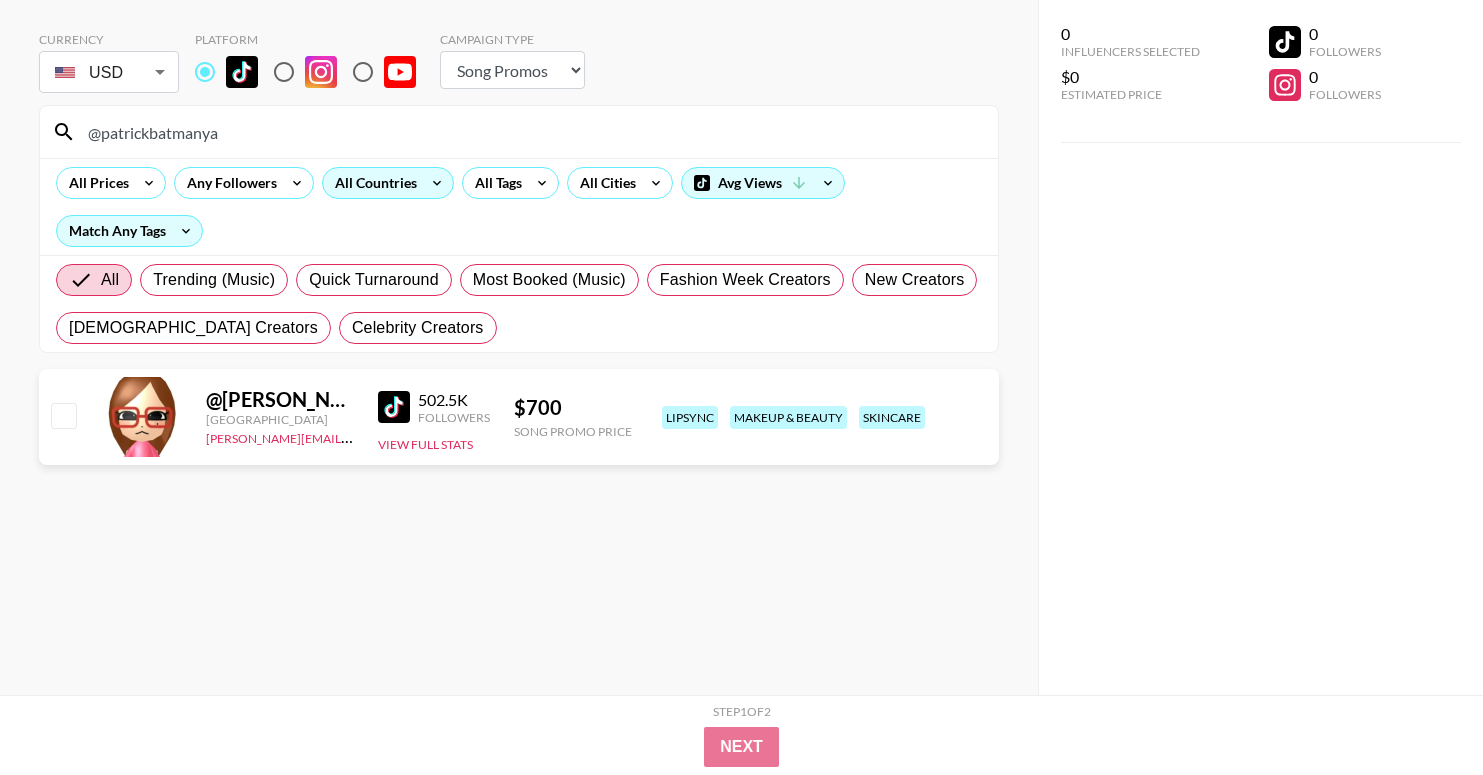 type on "@patrickbatmanya" 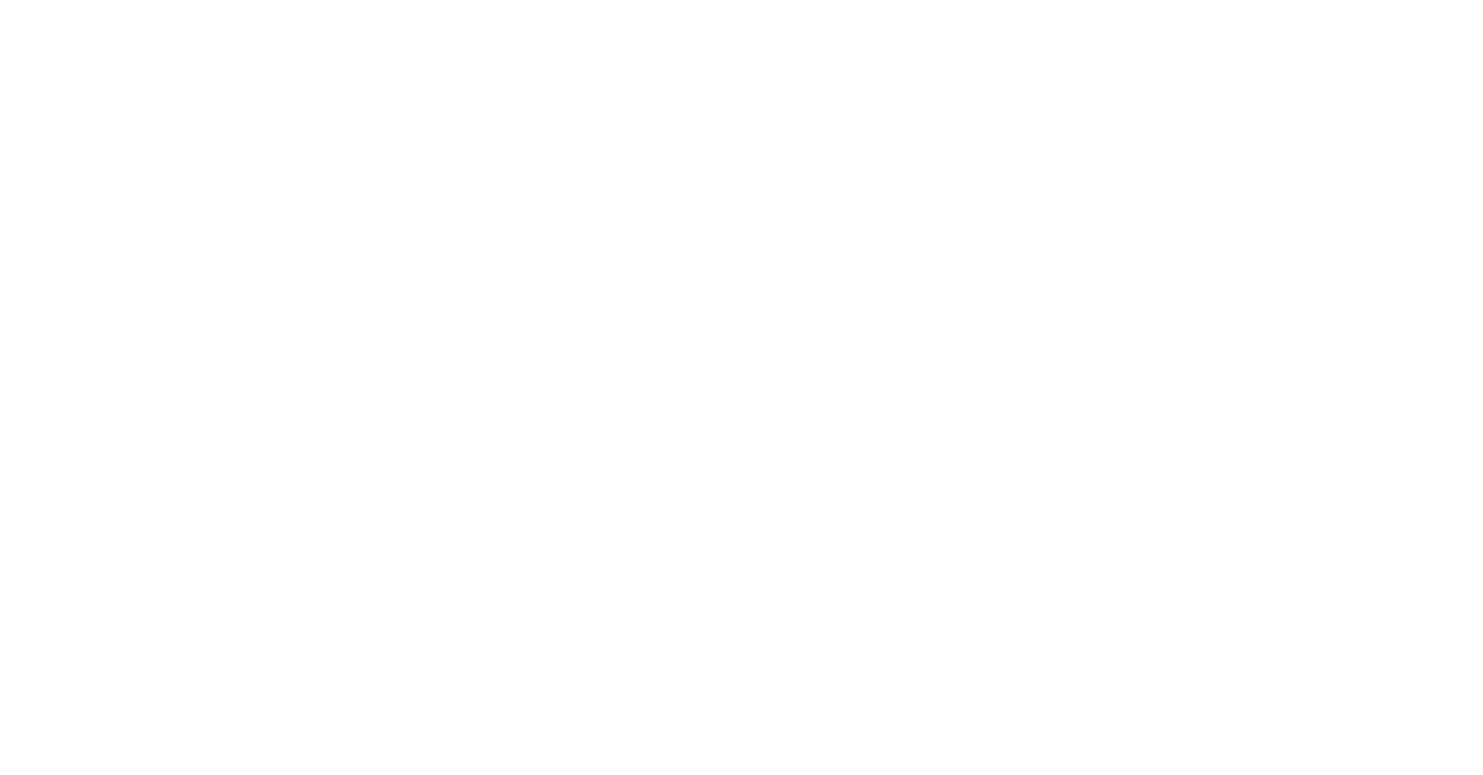 scroll, scrollTop: 0, scrollLeft: 0, axis: both 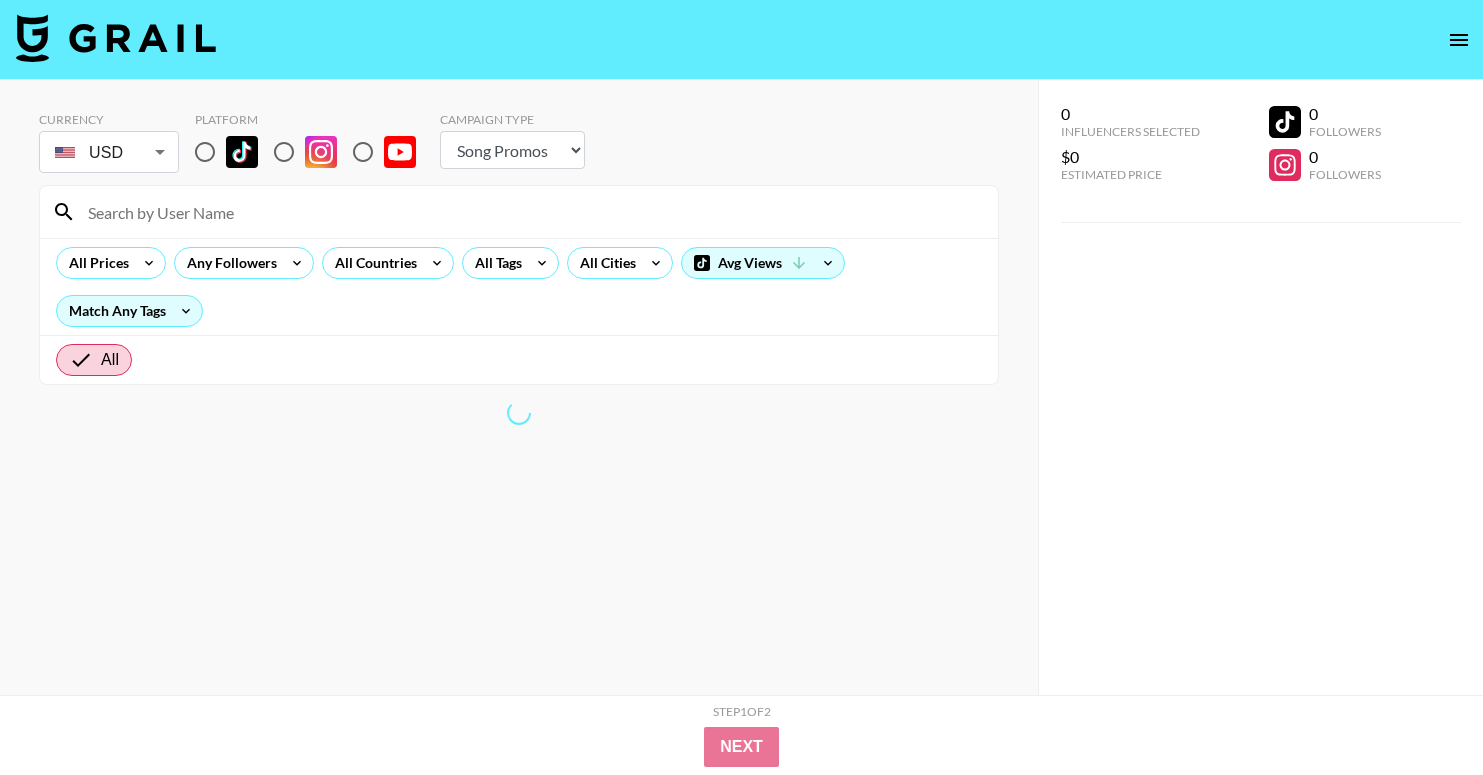 click at bounding box center [205, 152] 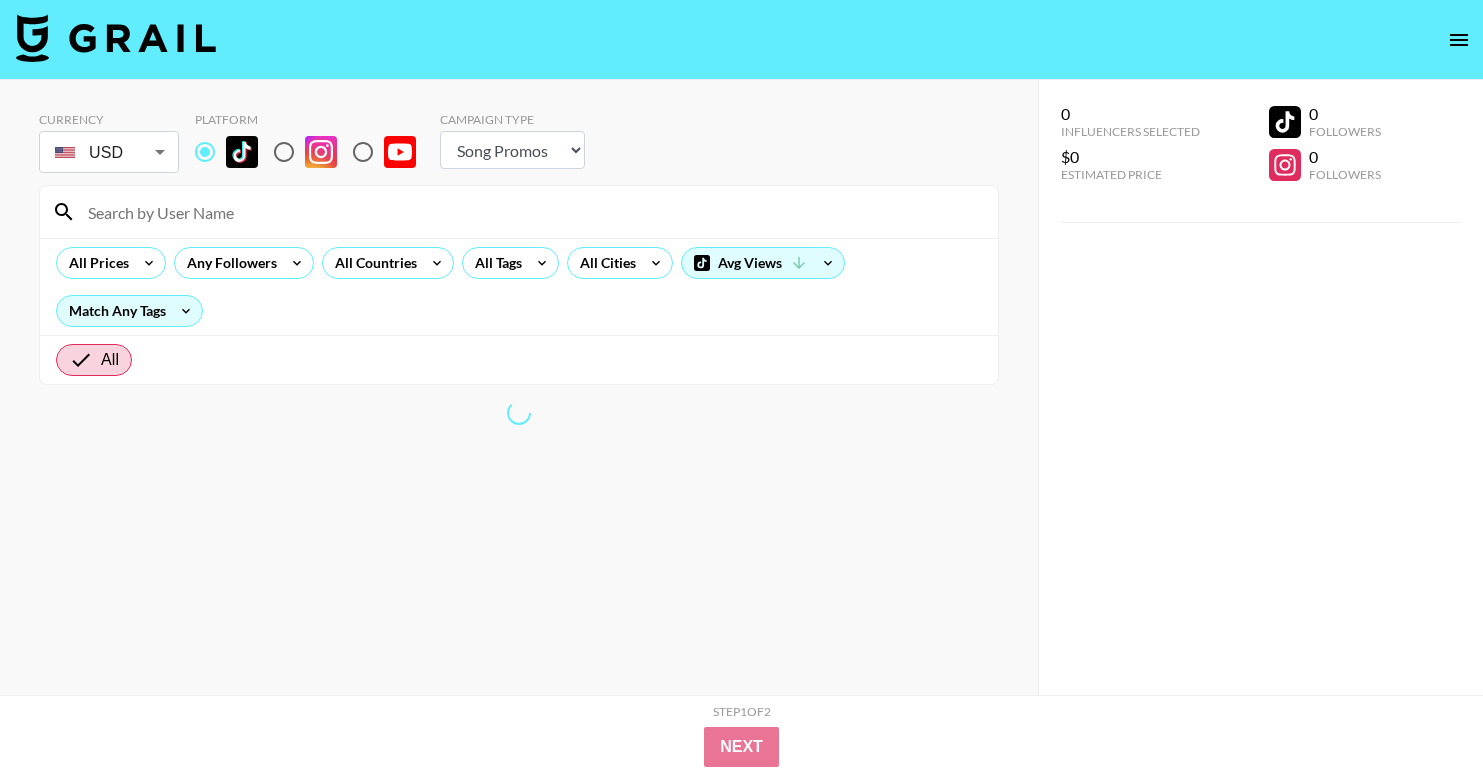 click at bounding box center [531, 212] 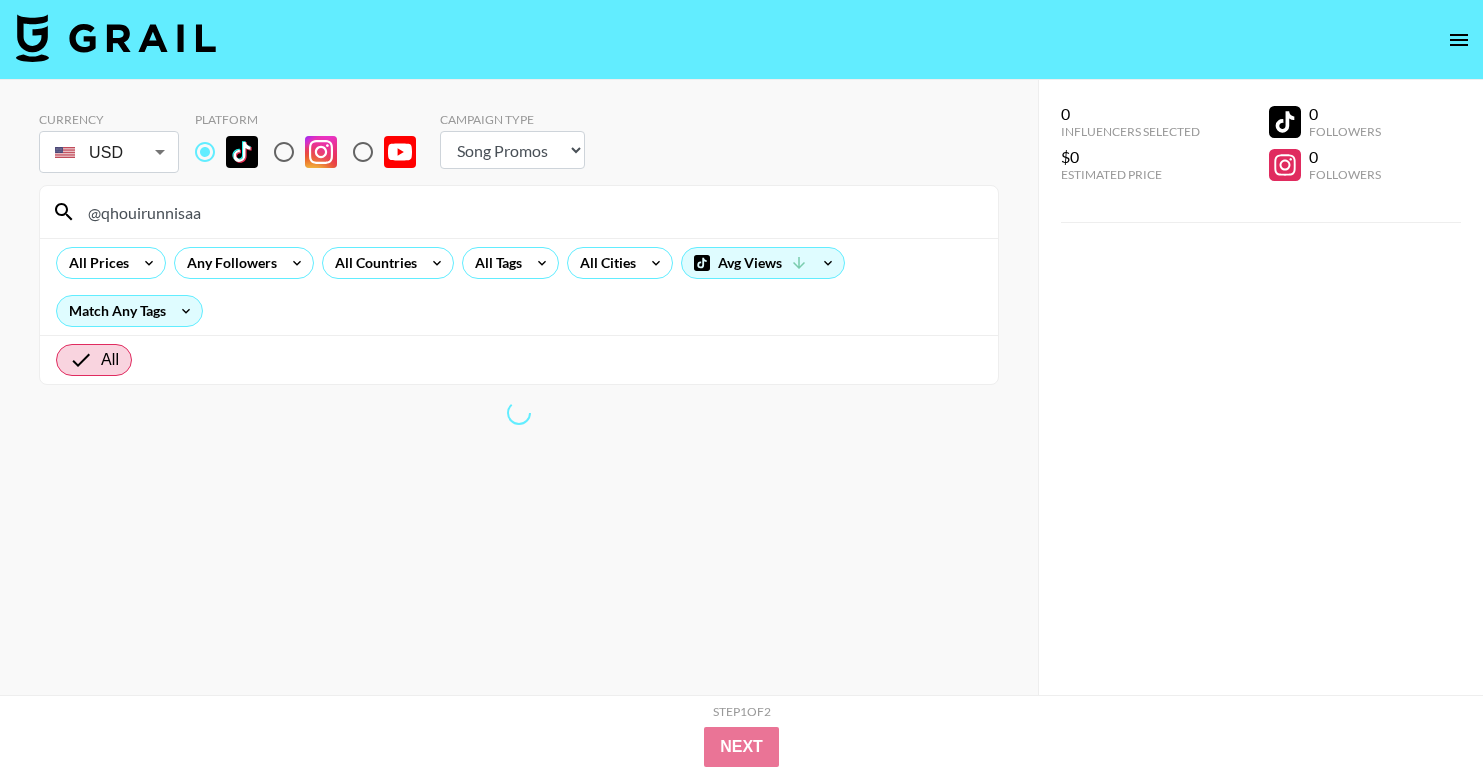 drag, startPoint x: 258, startPoint y: 212, endPoint x: -3, endPoint y: 204, distance: 261.1226 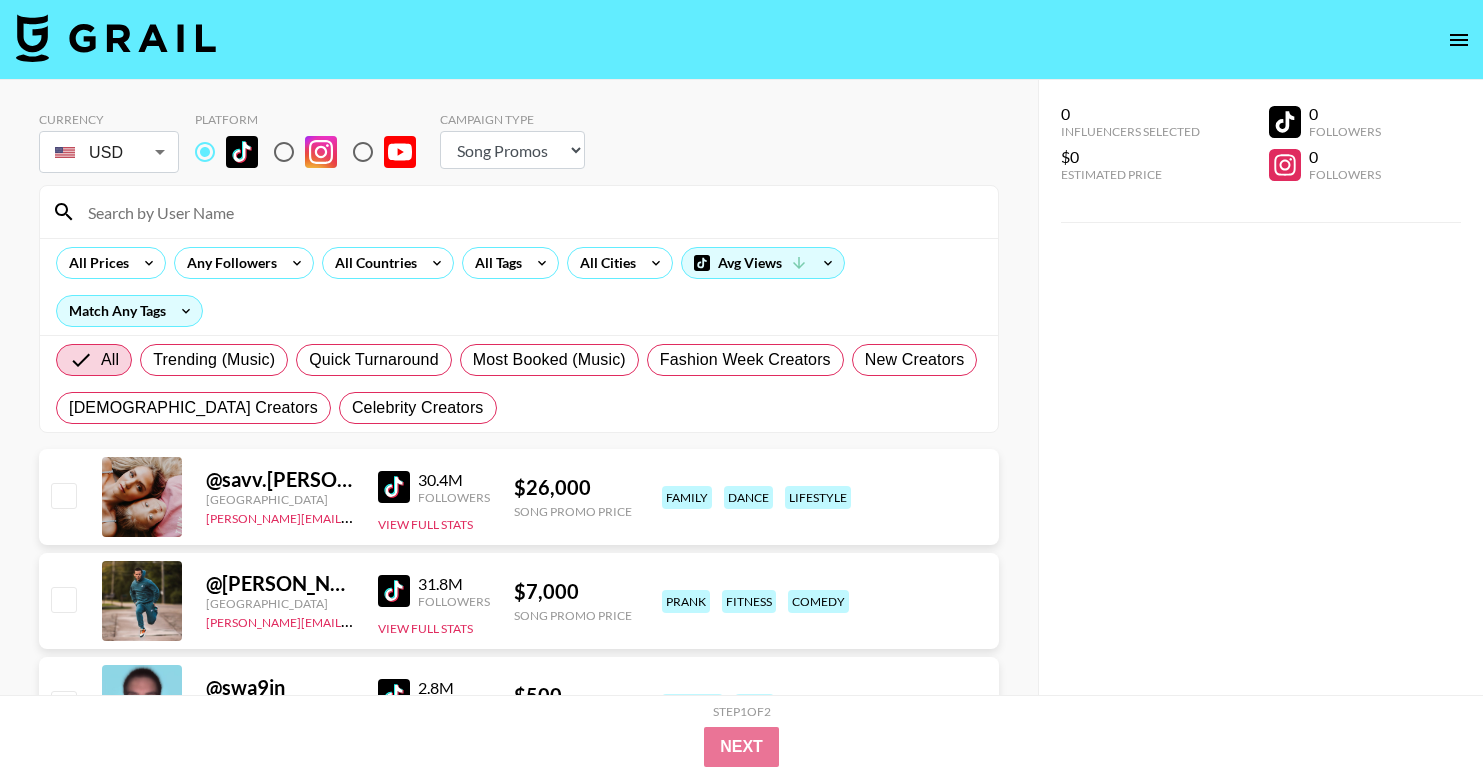 paste on "@eliasadedoyin" 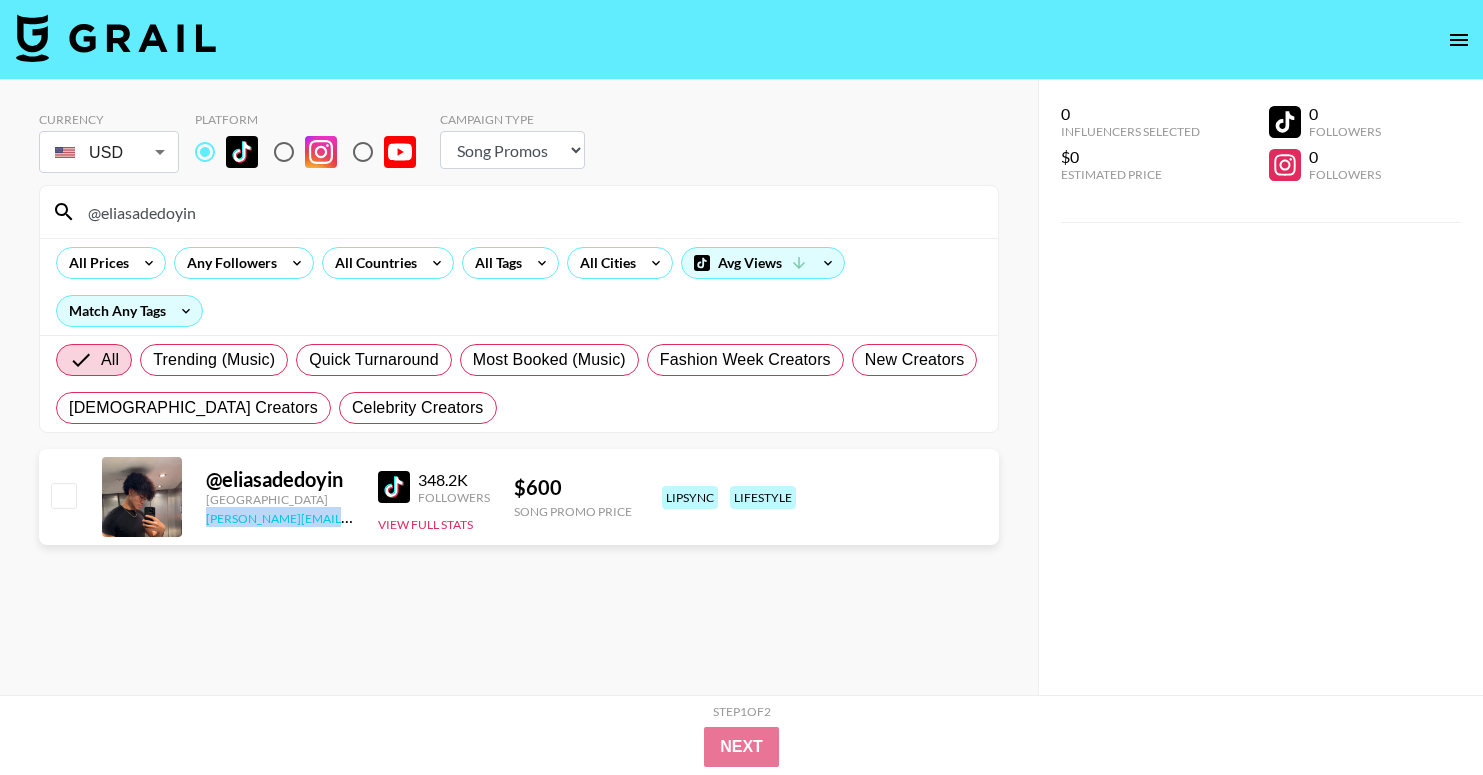 copy on "[PERSON_NAME][EMAIL_ADDRESS][DOMAIN_NAME]" 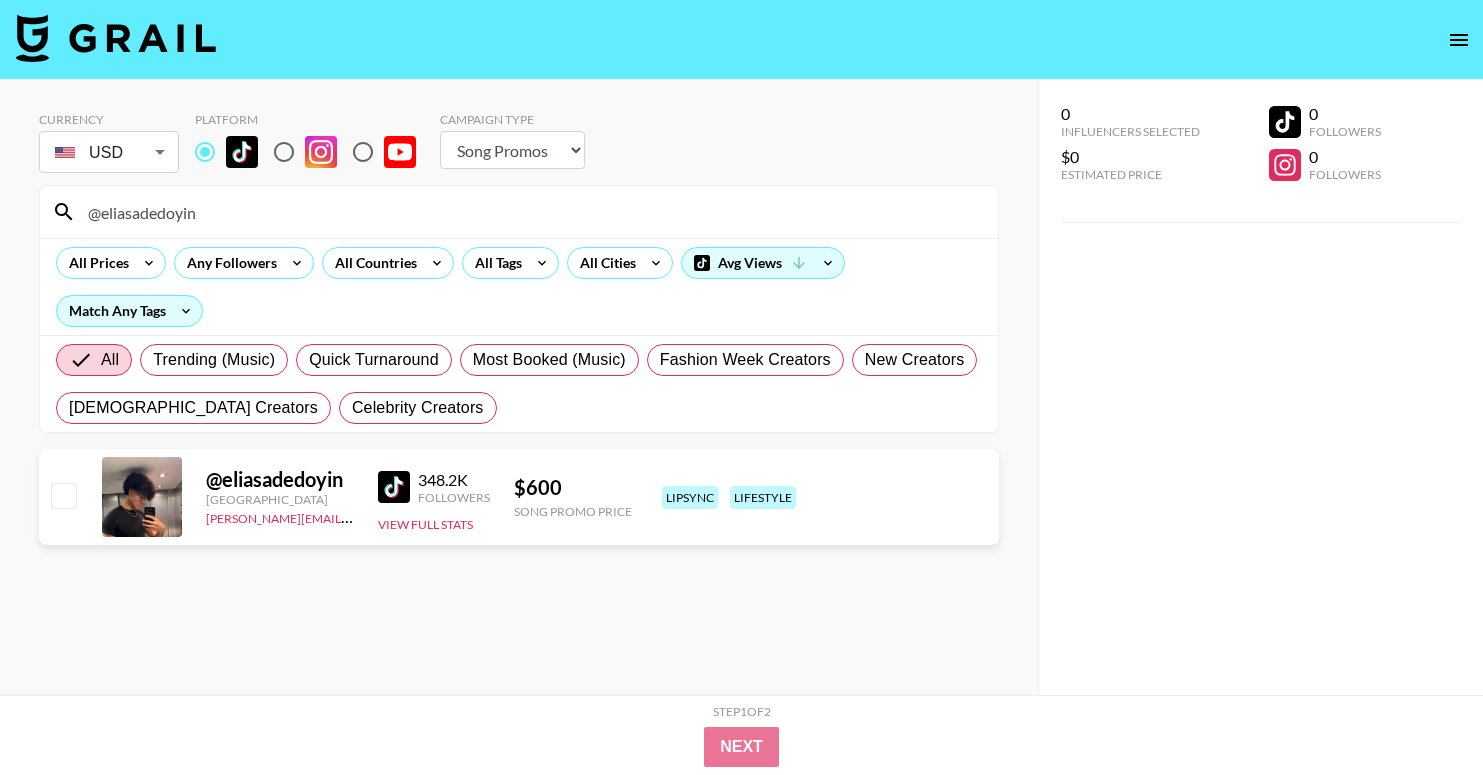 click on "Currency USD USD ​ Platform Campaign Type Choose Type... Song Promos Brand Promos @eliasadedoyin All Prices Any Followers All Countries All Tags All Cities Avg Views Match Any Tags All Trending (Music) Quick Turnaround Most Booked (Music) Fashion Week Creators New Creators [DEMOGRAPHIC_DATA] Creators Celebrity Creators @ eliasadedoyin [GEOGRAPHIC_DATA] [PERSON_NAME][EMAIL_ADDRESS][DOMAIN_NAME] 348.2K Followers View Full Stats   $ 600 Song Promo Price lipsync lifestyle" at bounding box center (519, 403) 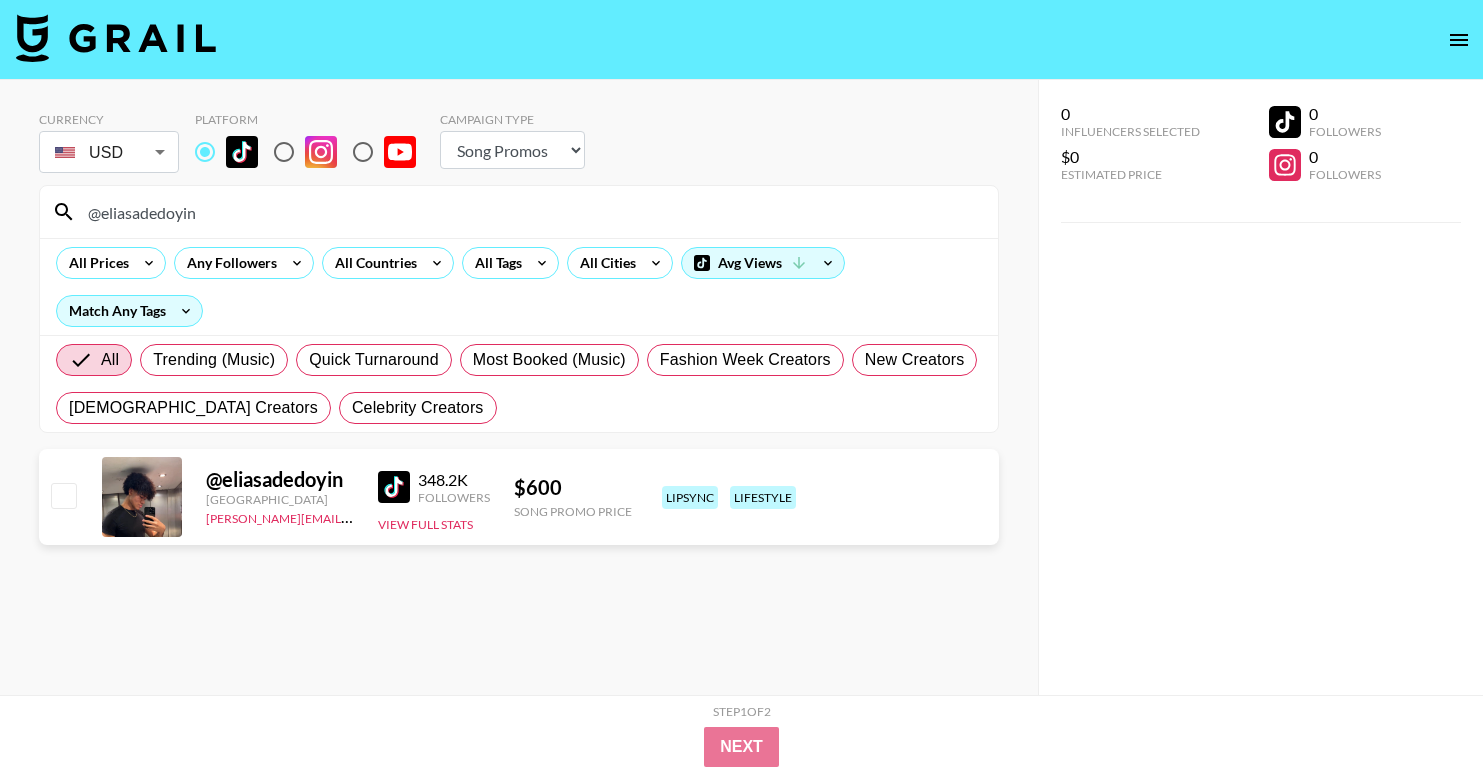 drag, startPoint x: 241, startPoint y: 217, endPoint x: -14, endPoint y: 187, distance: 256.75864 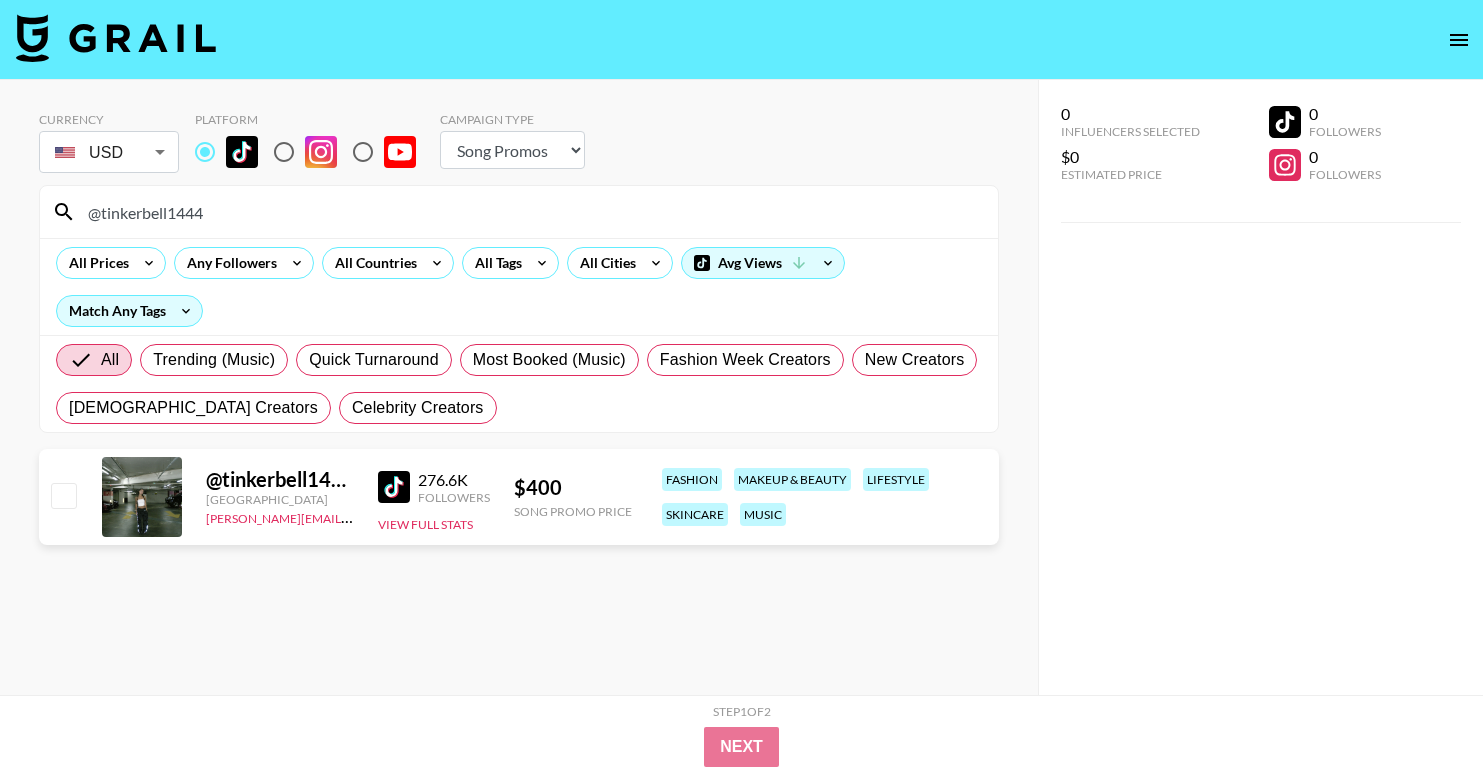 drag, startPoint x: 246, startPoint y: 211, endPoint x: 9, endPoint y: 196, distance: 237.47421 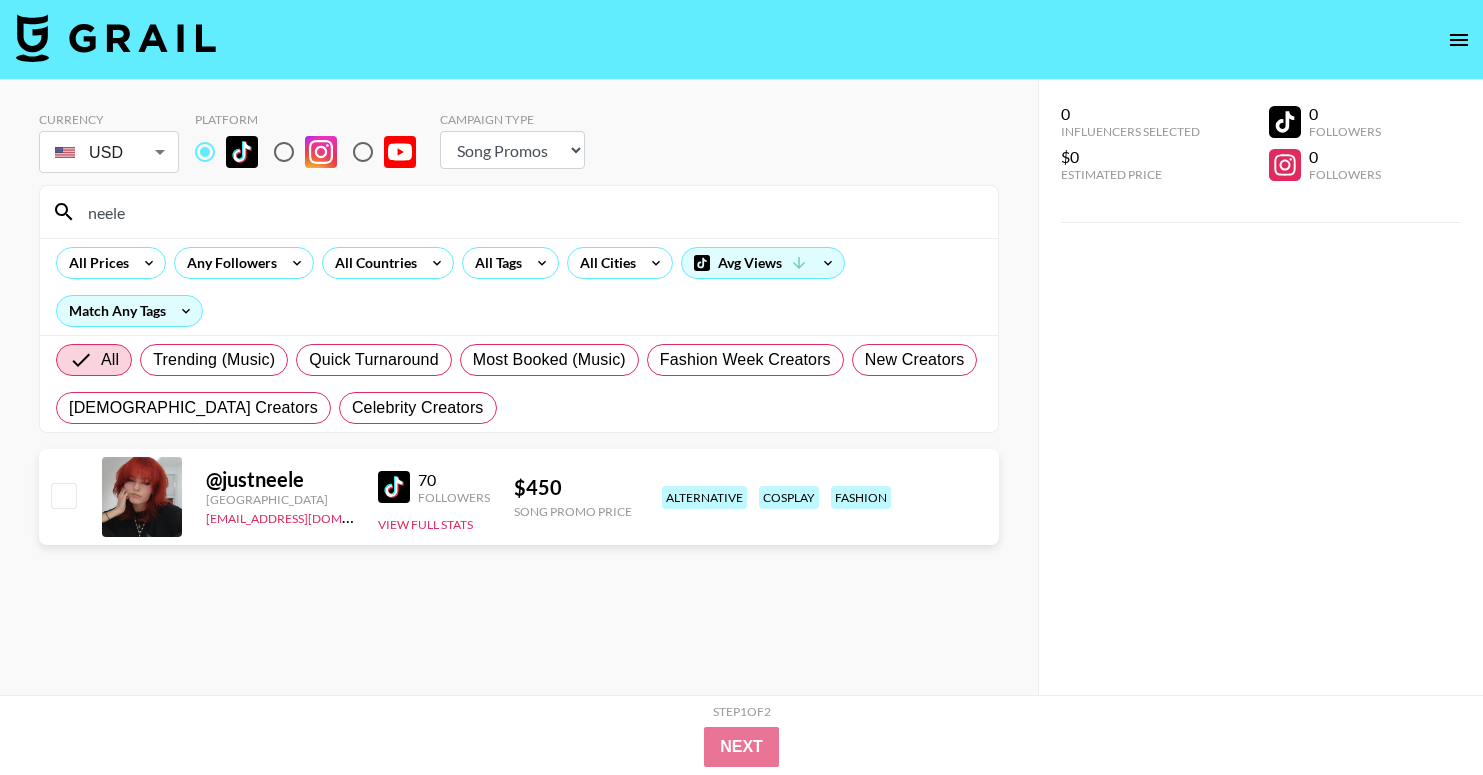 drag, startPoint x: 215, startPoint y: 213, endPoint x: -3, endPoint y: 174, distance: 221.46106 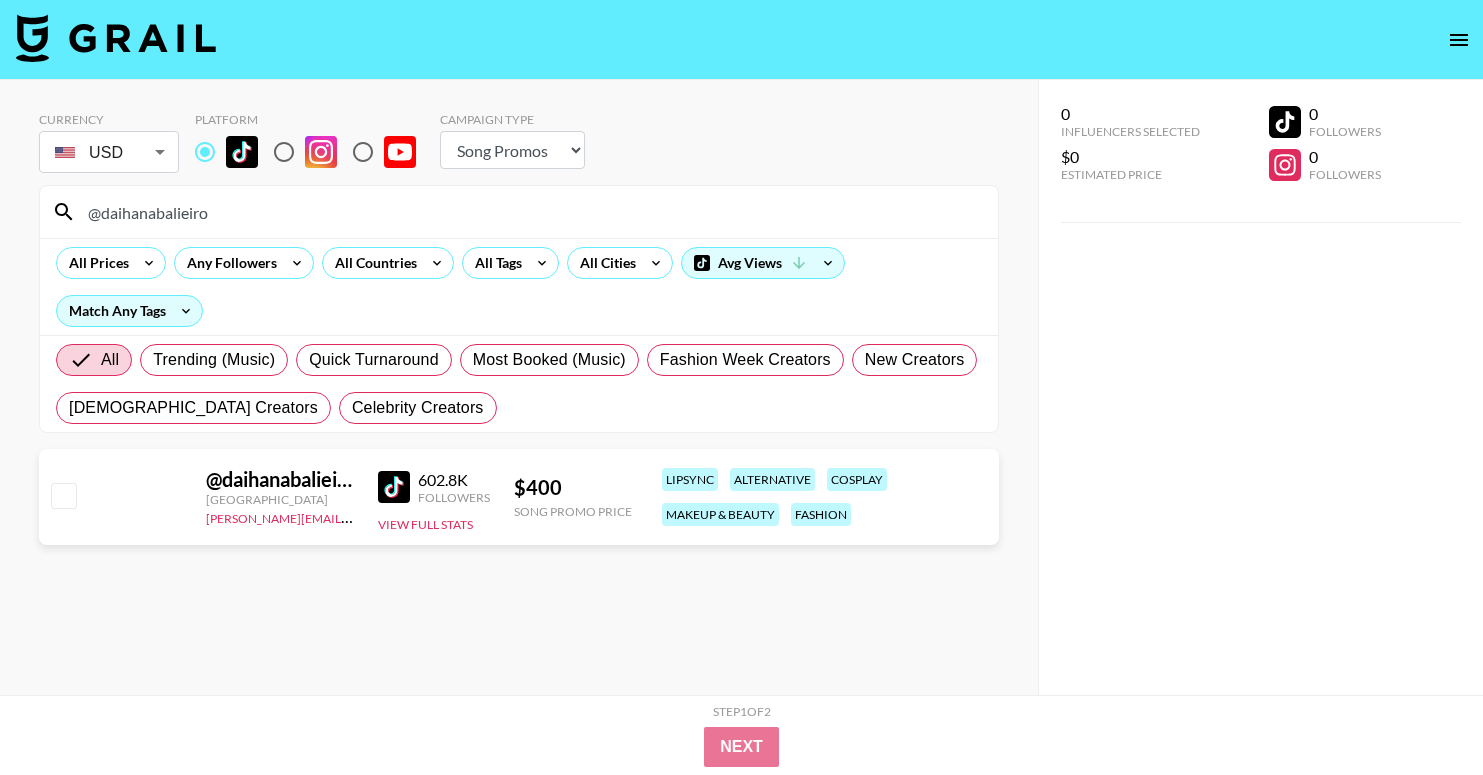 type on "@daihanabalieiro" 